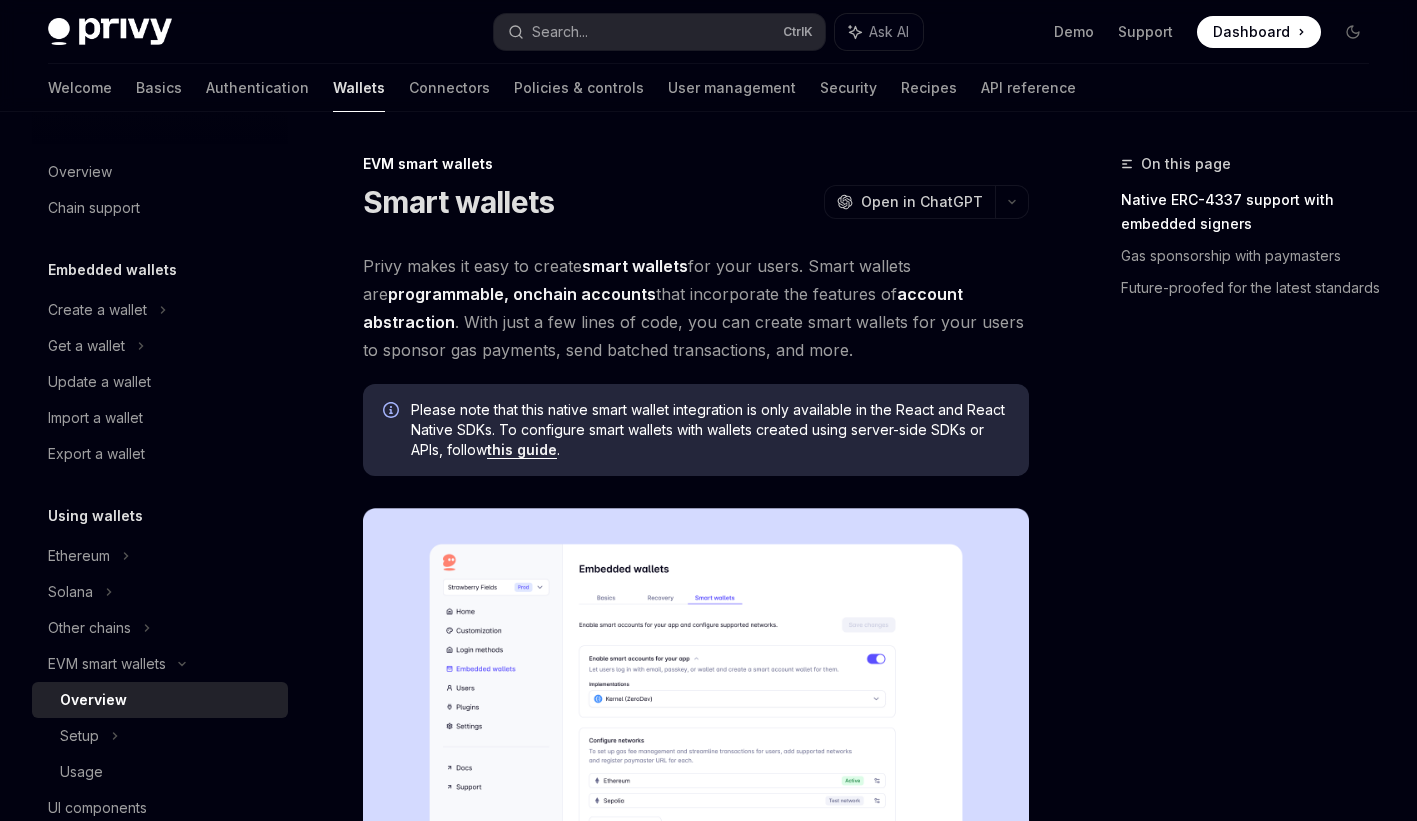 scroll, scrollTop: 600, scrollLeft: 0, axis: vertical 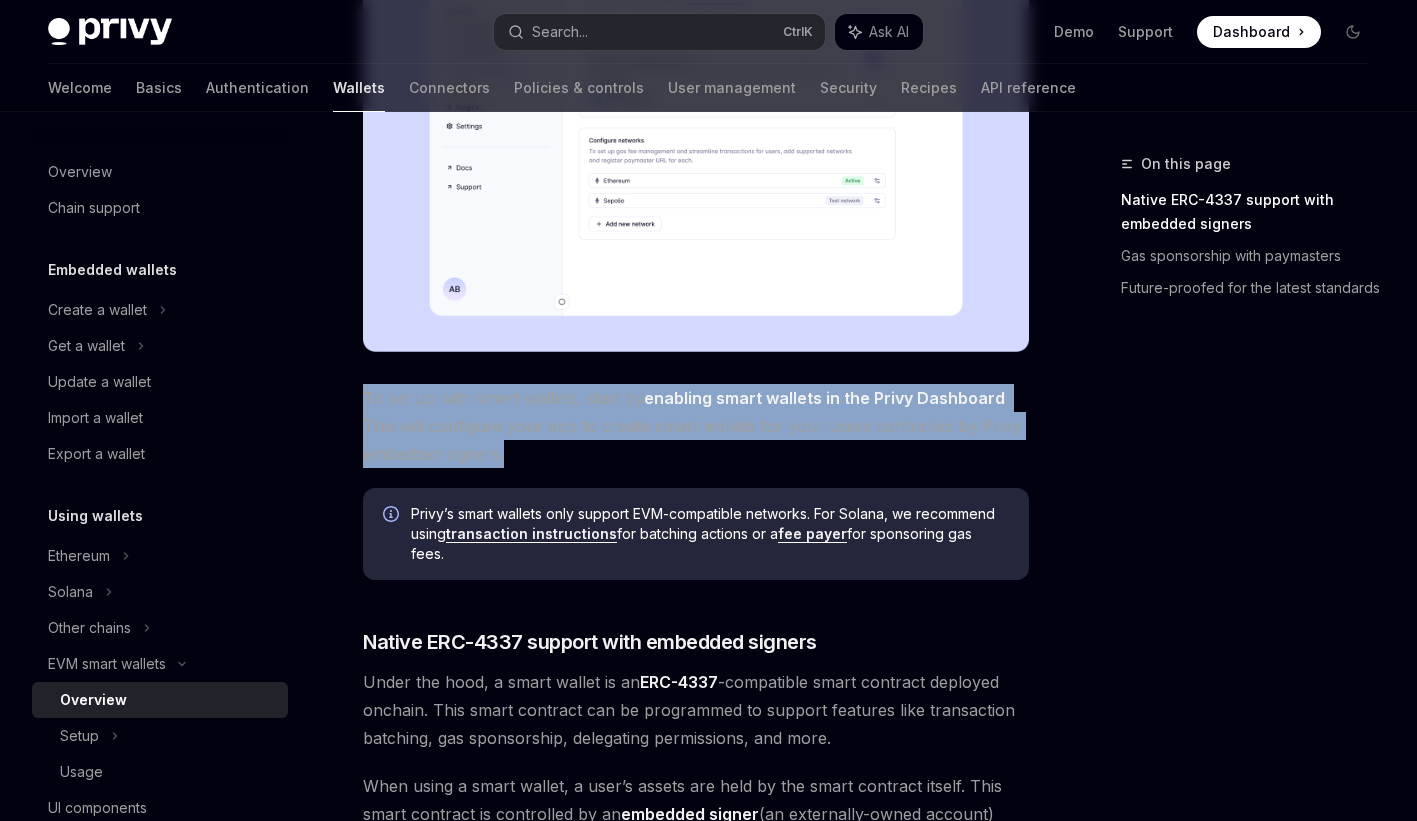 drag, startPoint x: 360, startPoint y: 396, endPoint x: 643, endPoint y: 455, distance: 289.08478 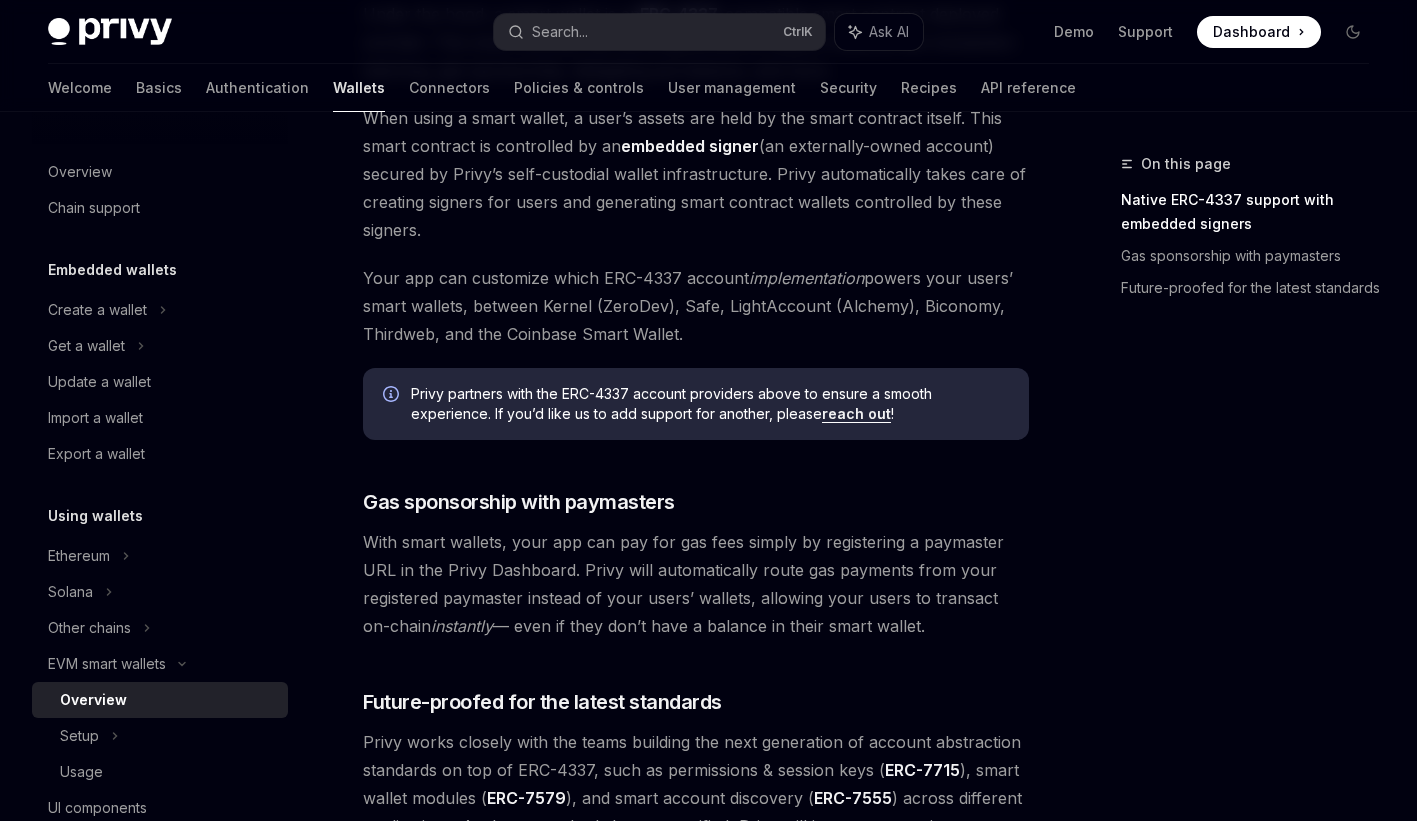 scroll, scrollTop: 1592, scrollLeft: 0, axis: vertical 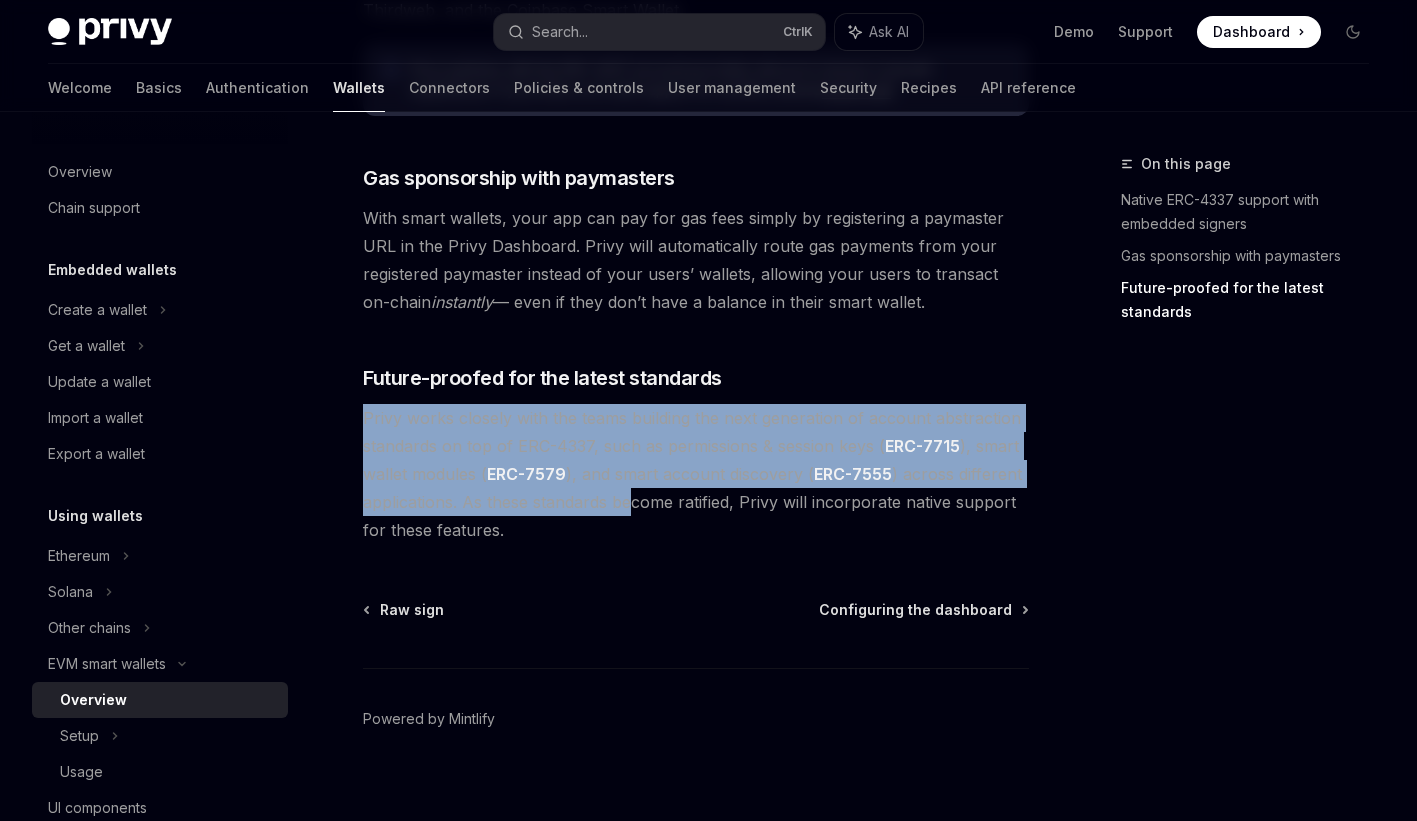 drag, startPoint x: 615, startPoint y: 459, endPoint x: 629, endPoint y: 492, distance: 35.846897 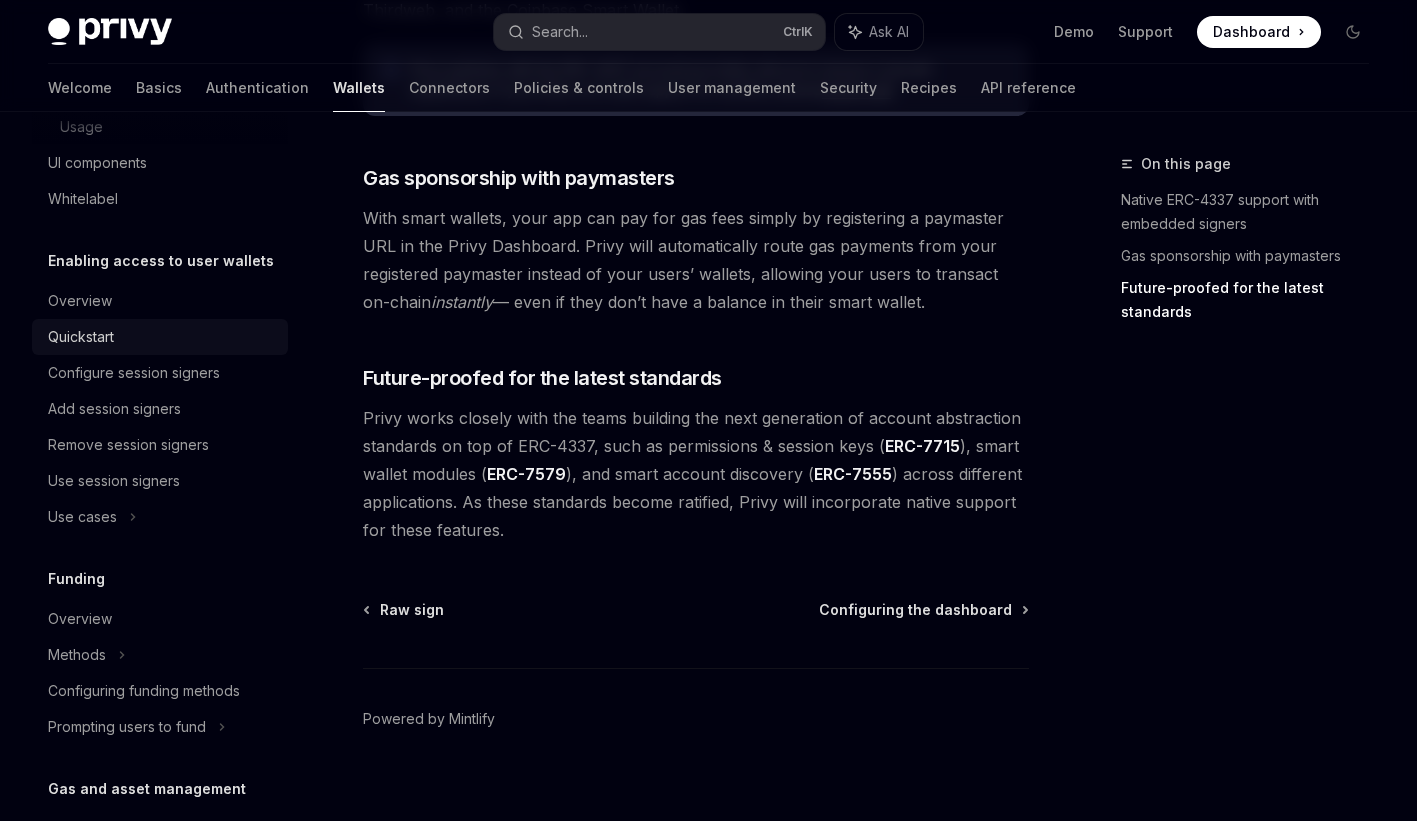 scroll, scrollTop: 957, scrollLeft: 0, axis: vertical 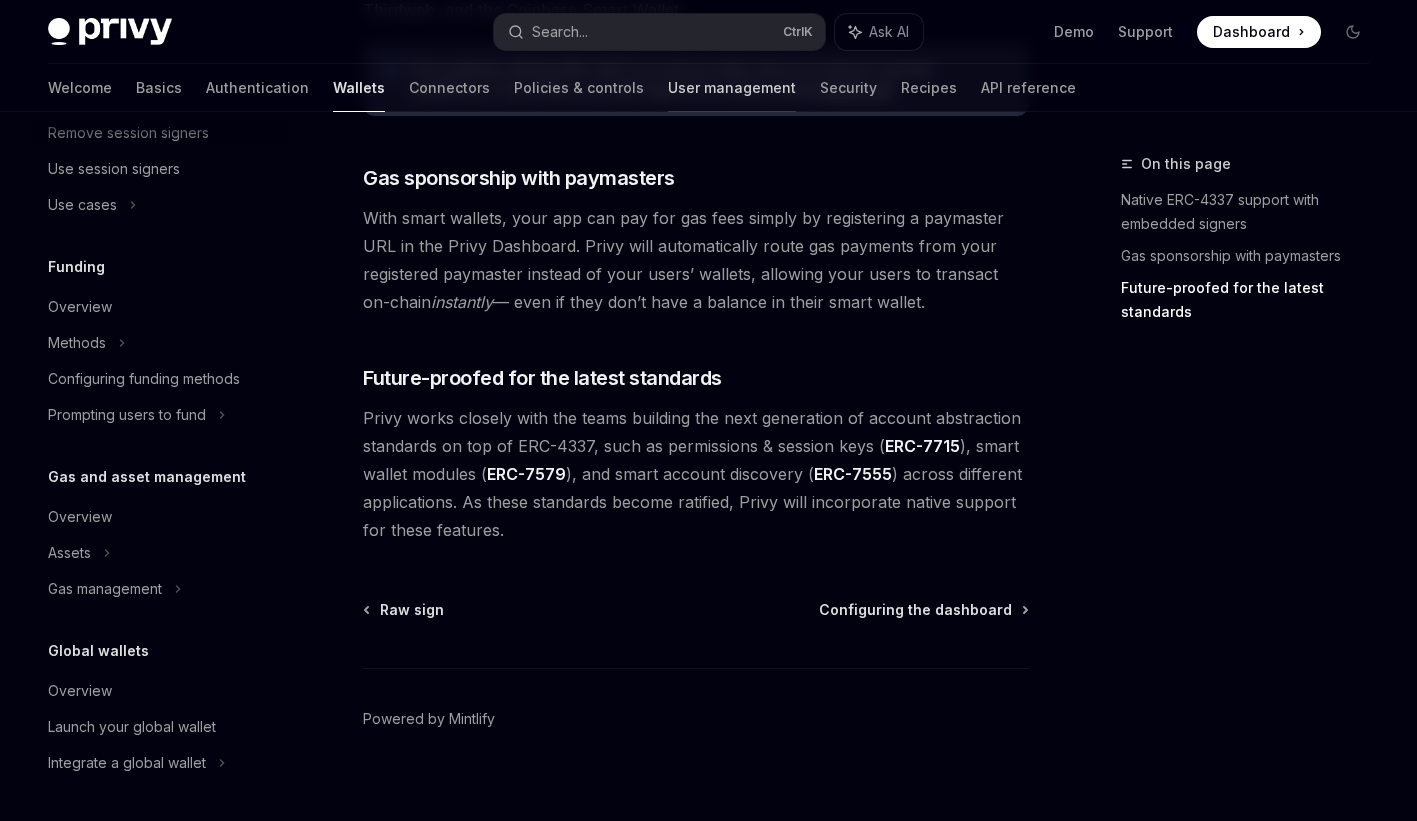 click on "User management" at bounding box center (732, 88) 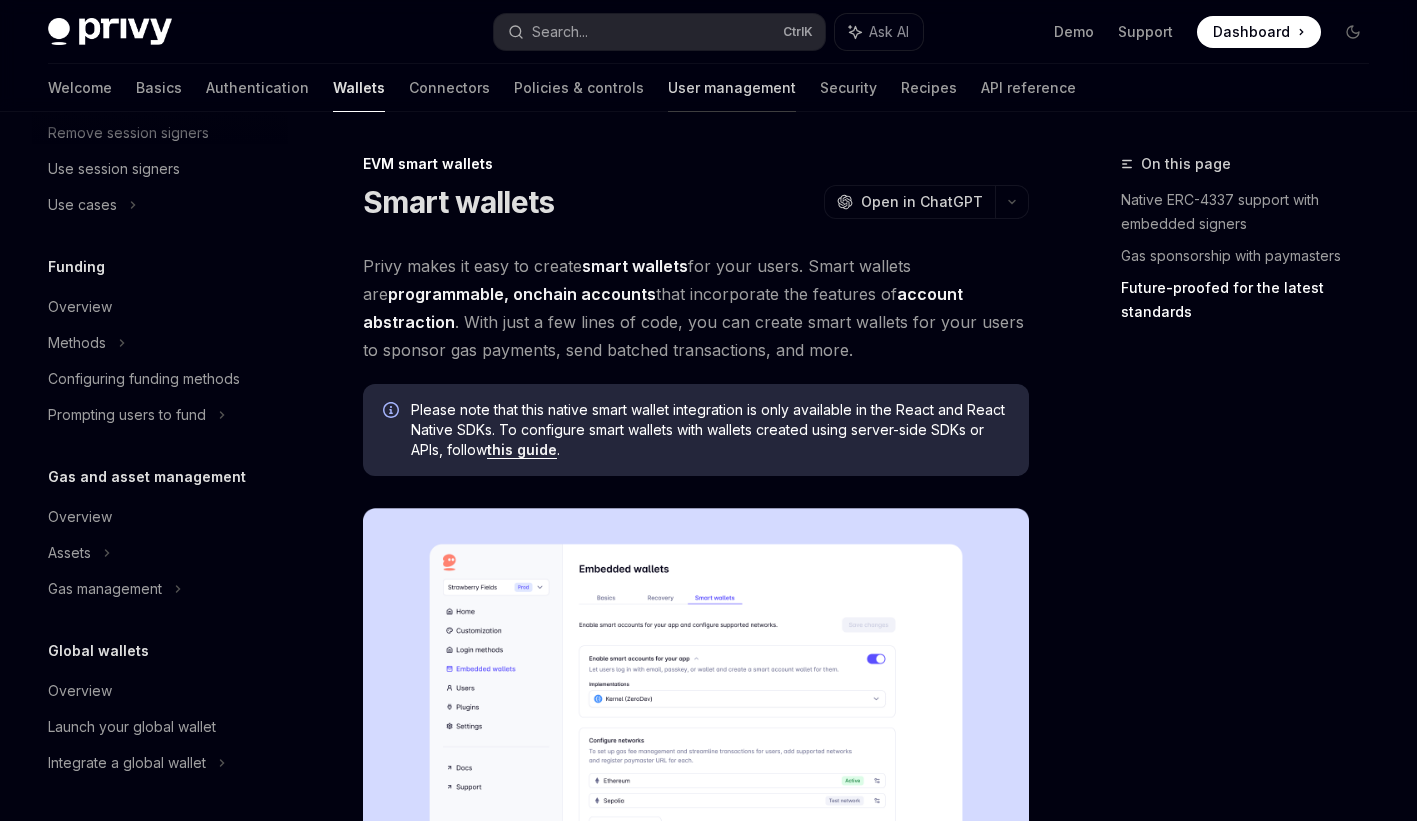 scroll, scrollTop: 0, scrollLeft: 0, axis: both 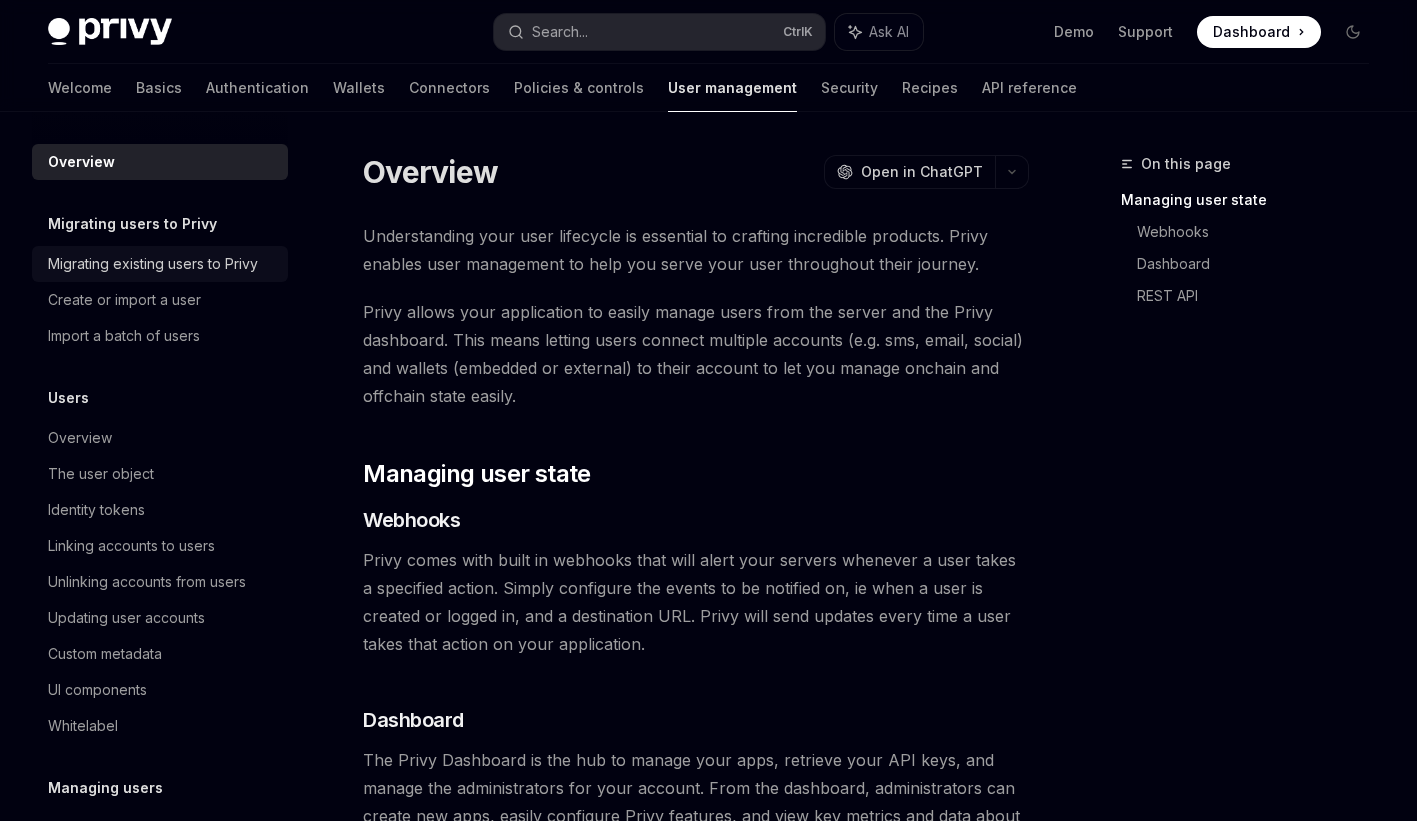 click on "Migrating existing users to Privy" at bounding box center (153, 264) 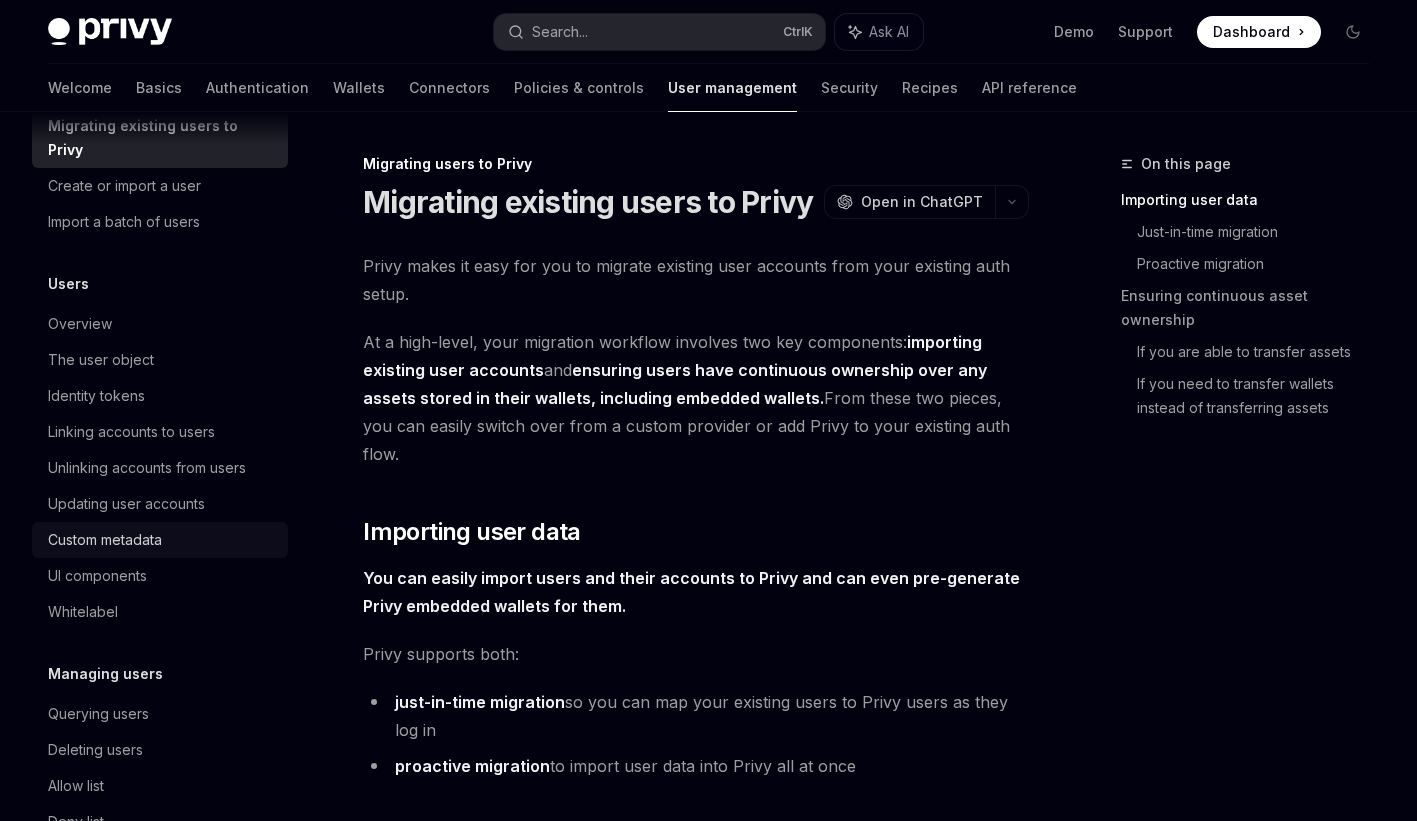 scroll, scrollTop: 335, scrollLeft: 0, axis: vertical 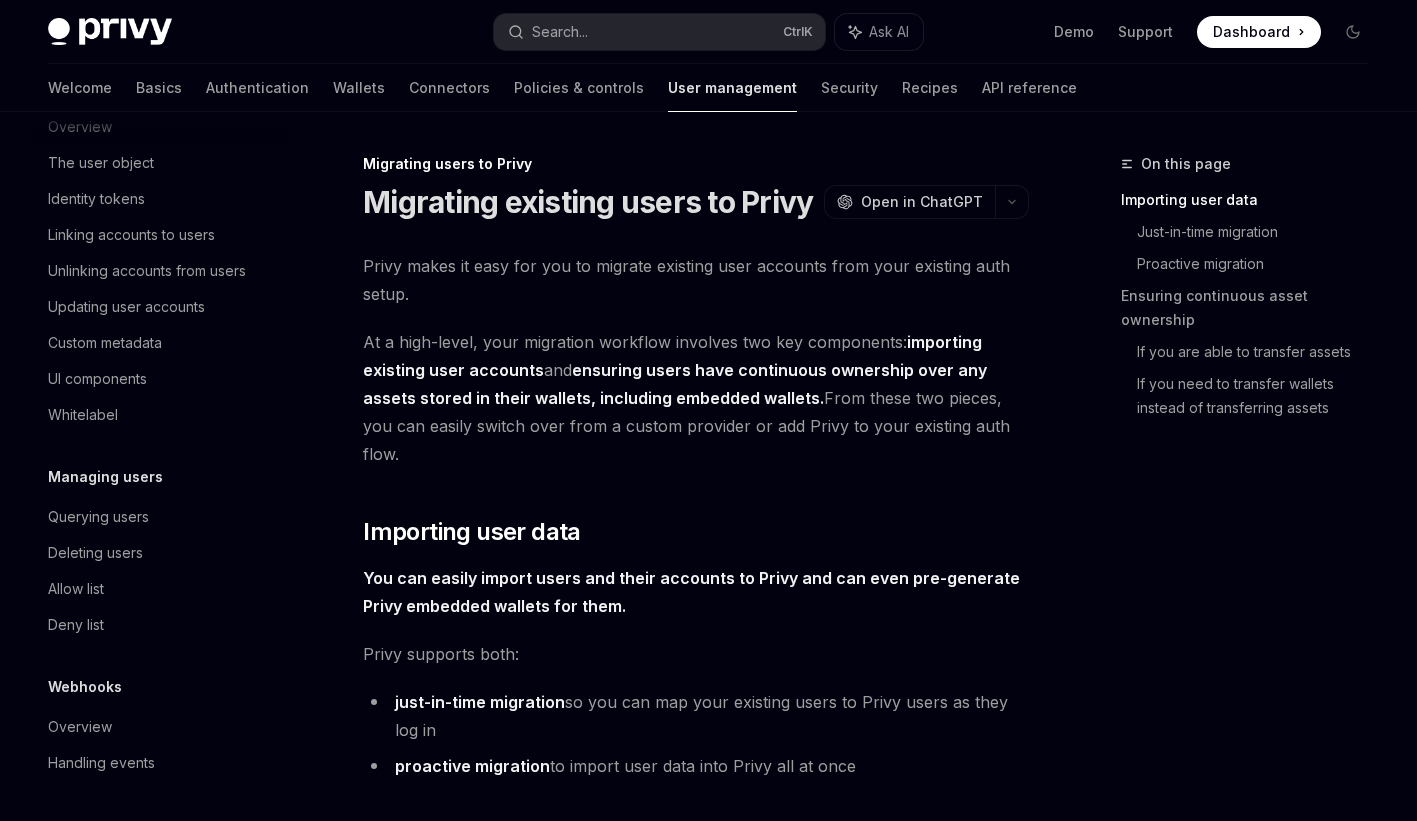 click at bounding box center (110, 32) 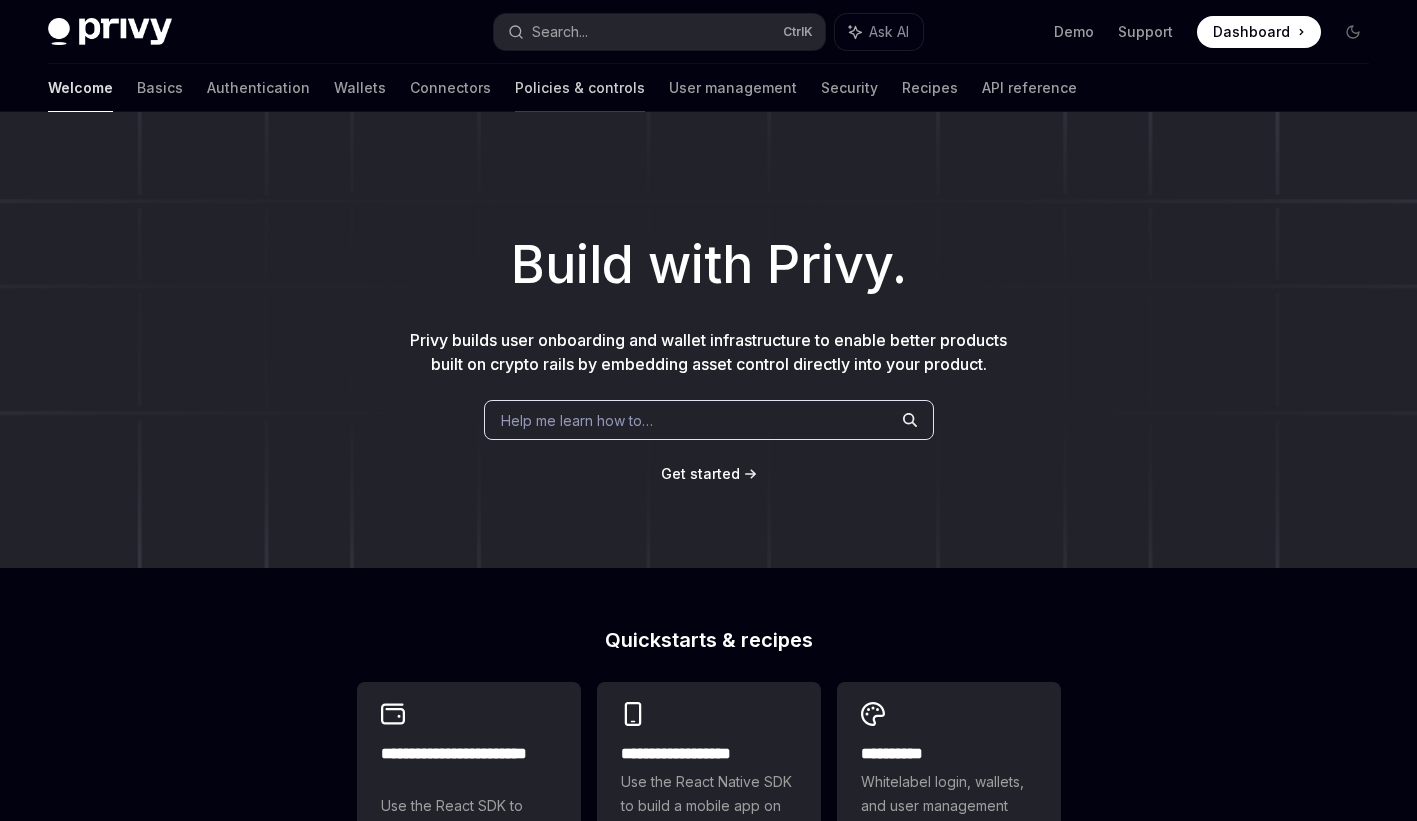 click on "Policies & controls" at bounding box center (580, 88) 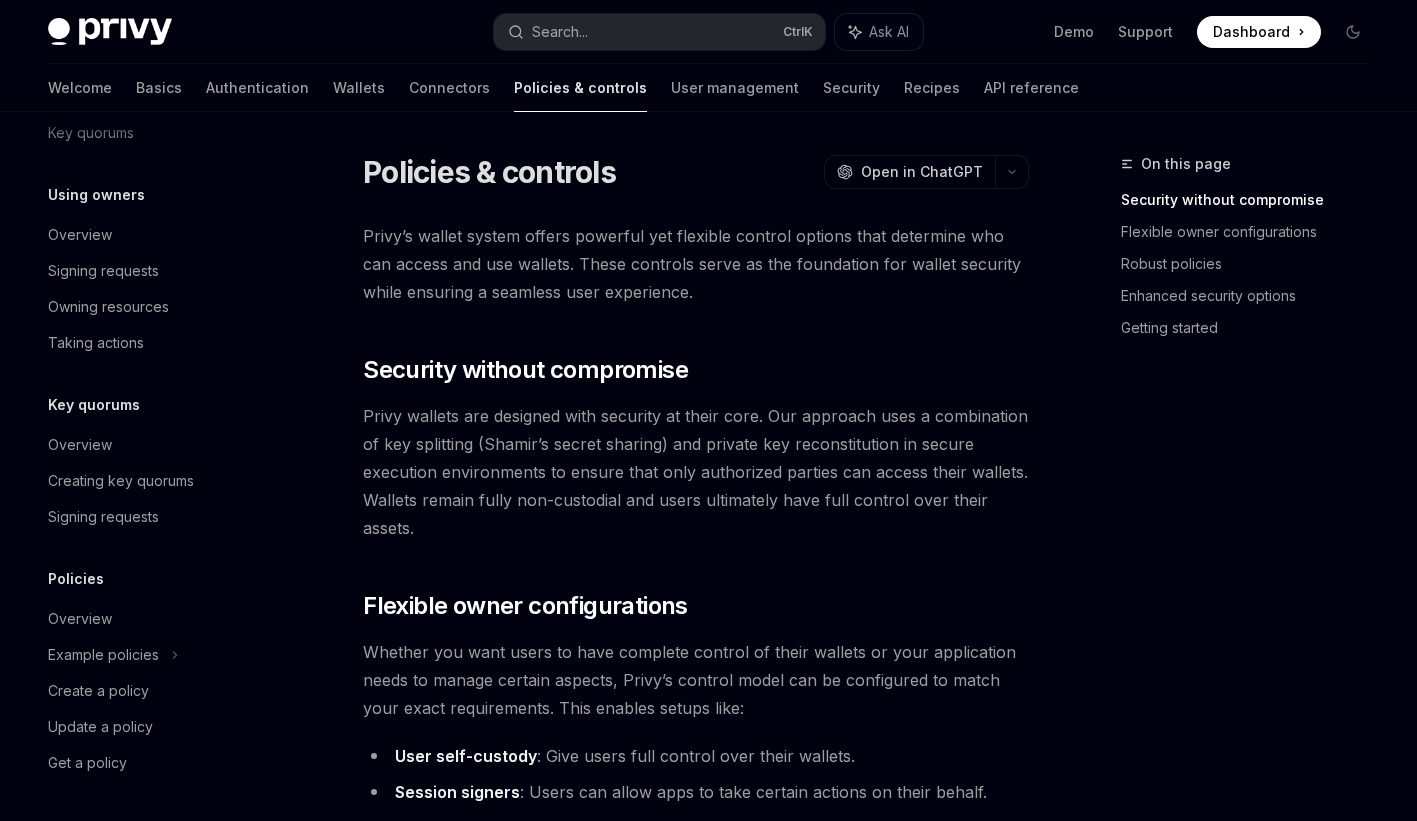 scroll, scrollTop: 0, scrollLeft: 0, axis: both 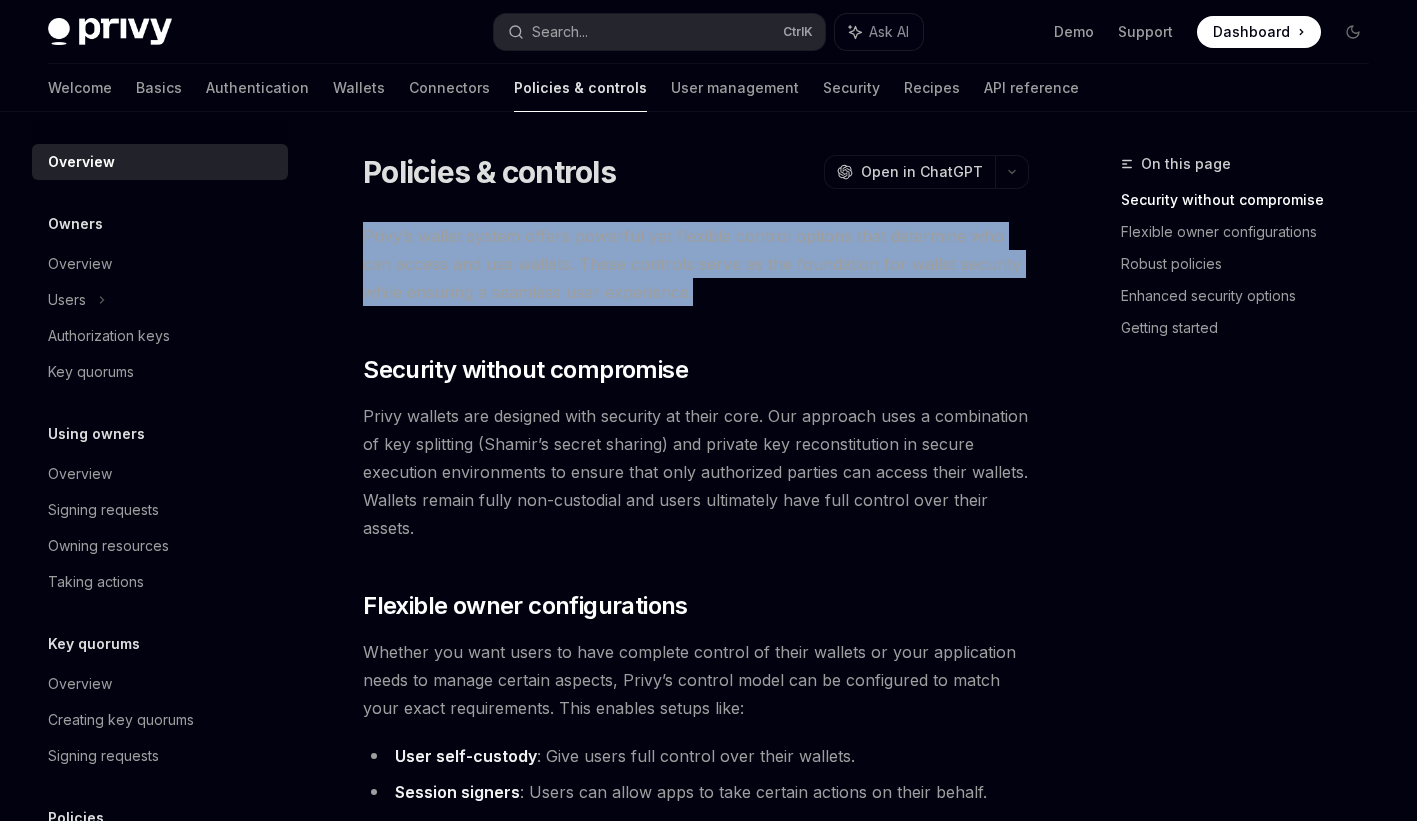 drag, startPoint x: 358, startPoint y: 230, endPoint x: 735, endPoint y: 285, distance: 380.9908 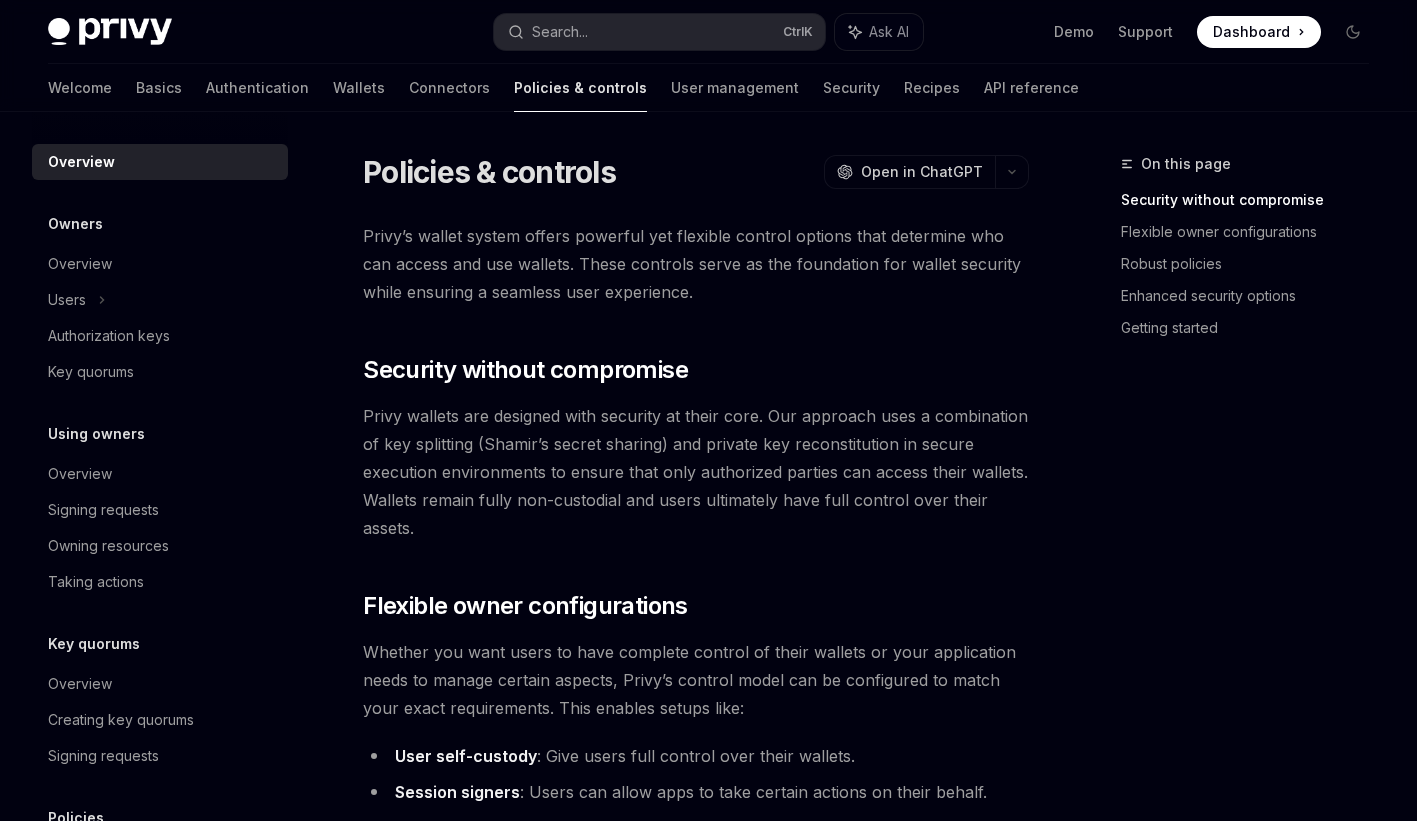 click on "Privy Docs  home page Search... Ctrl  K Ask AI Demo Support Dashboard Dashboard Search..." at bounding box center [708, 32] 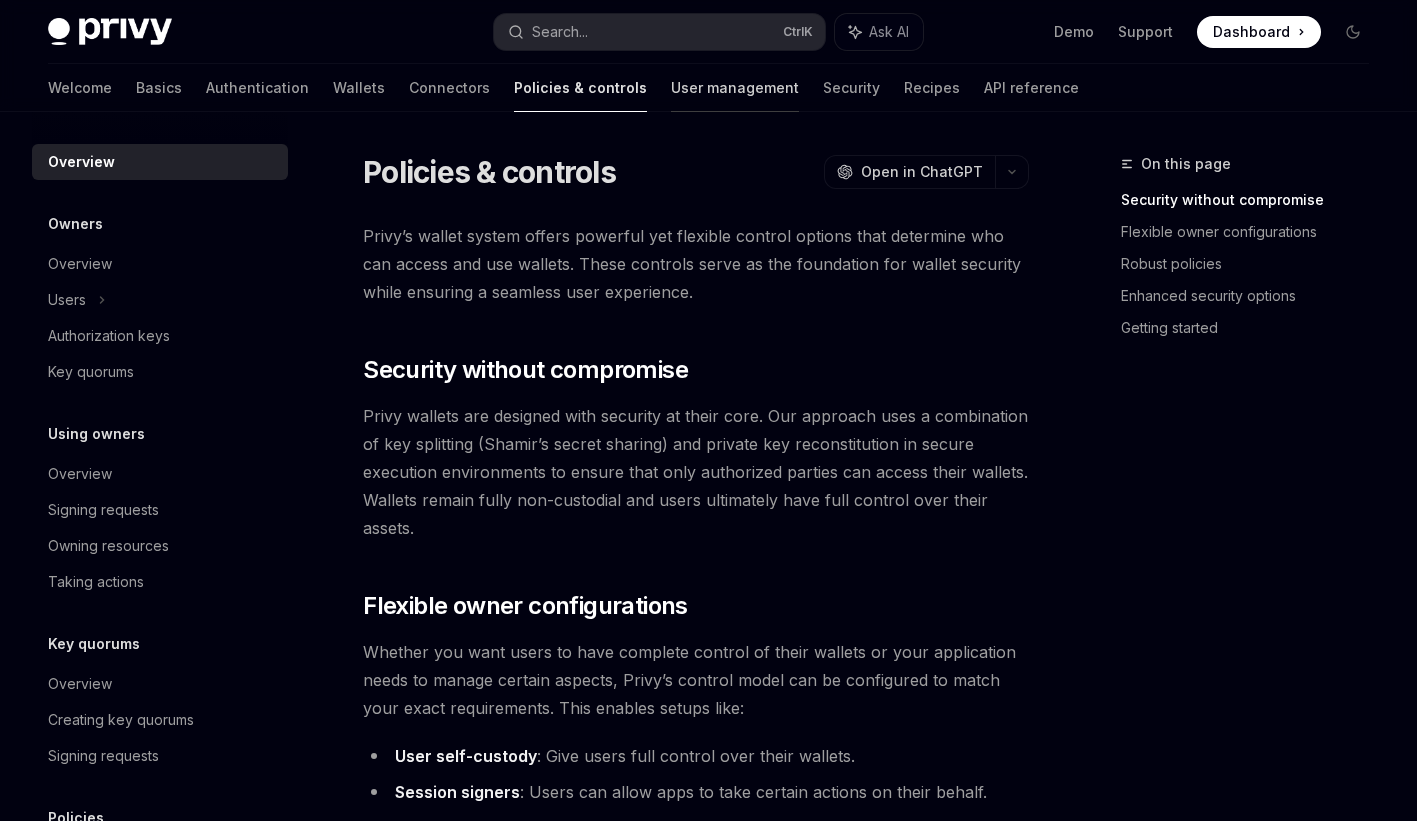 click on "User management" at bounding box center (735, 88) 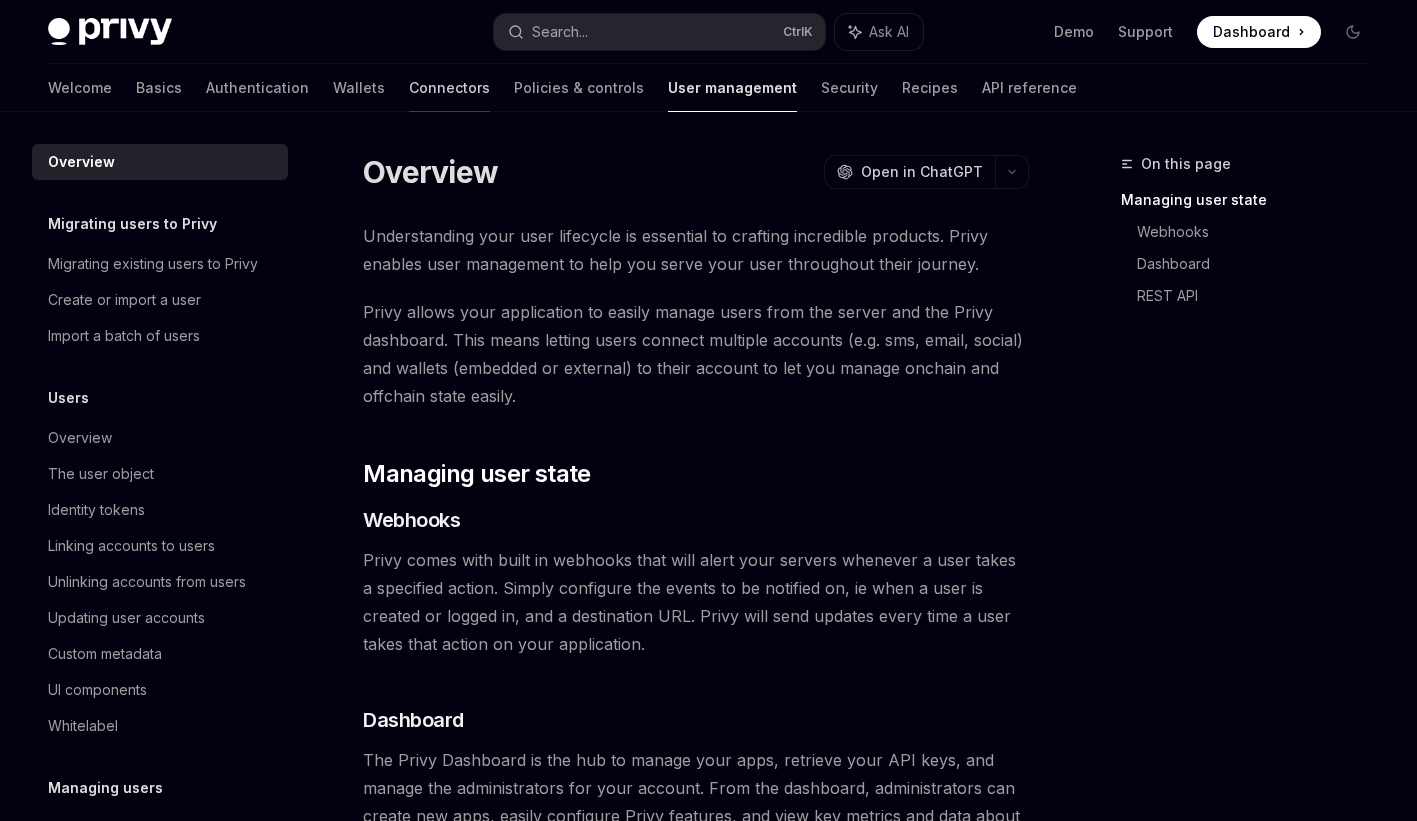 click on "Connectors" at bounding box center (449, 88) 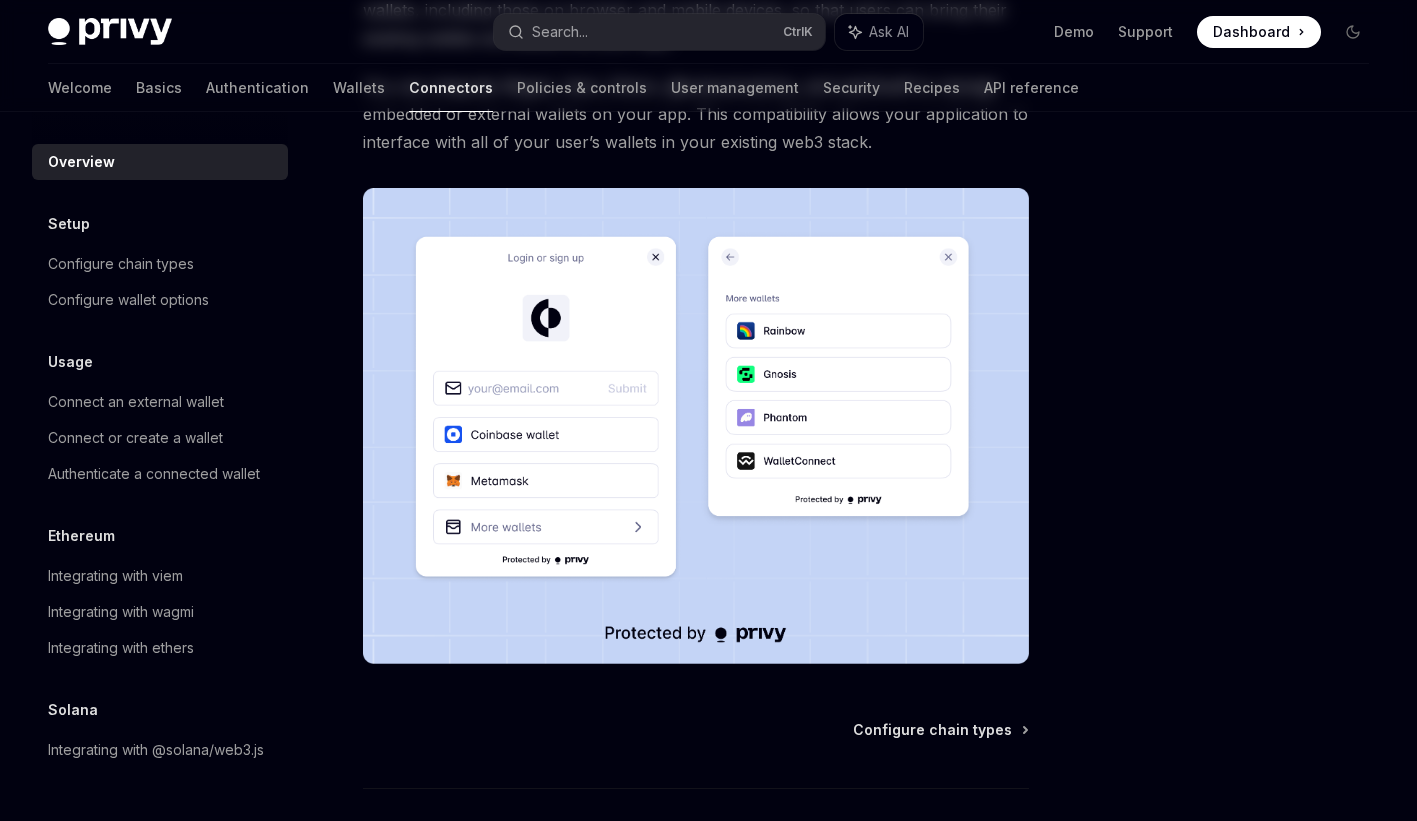 scroll, scrollTop: 0, scrollLeft: 0, axis: both 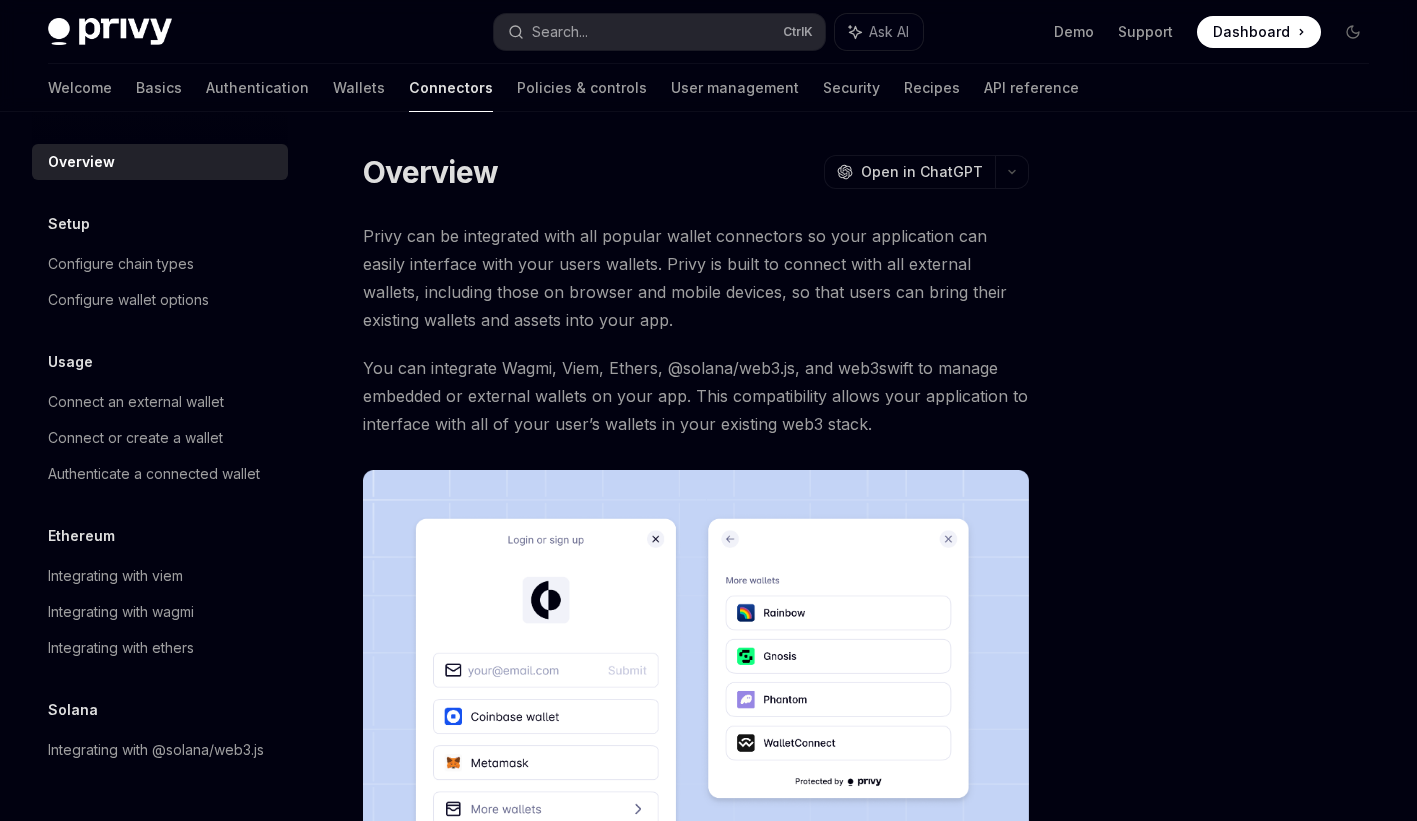click on "Welcome Basics Authentication Wallets Connectors Policies & controls User management Security Recipes API reference" at bounding box center [563, 88] 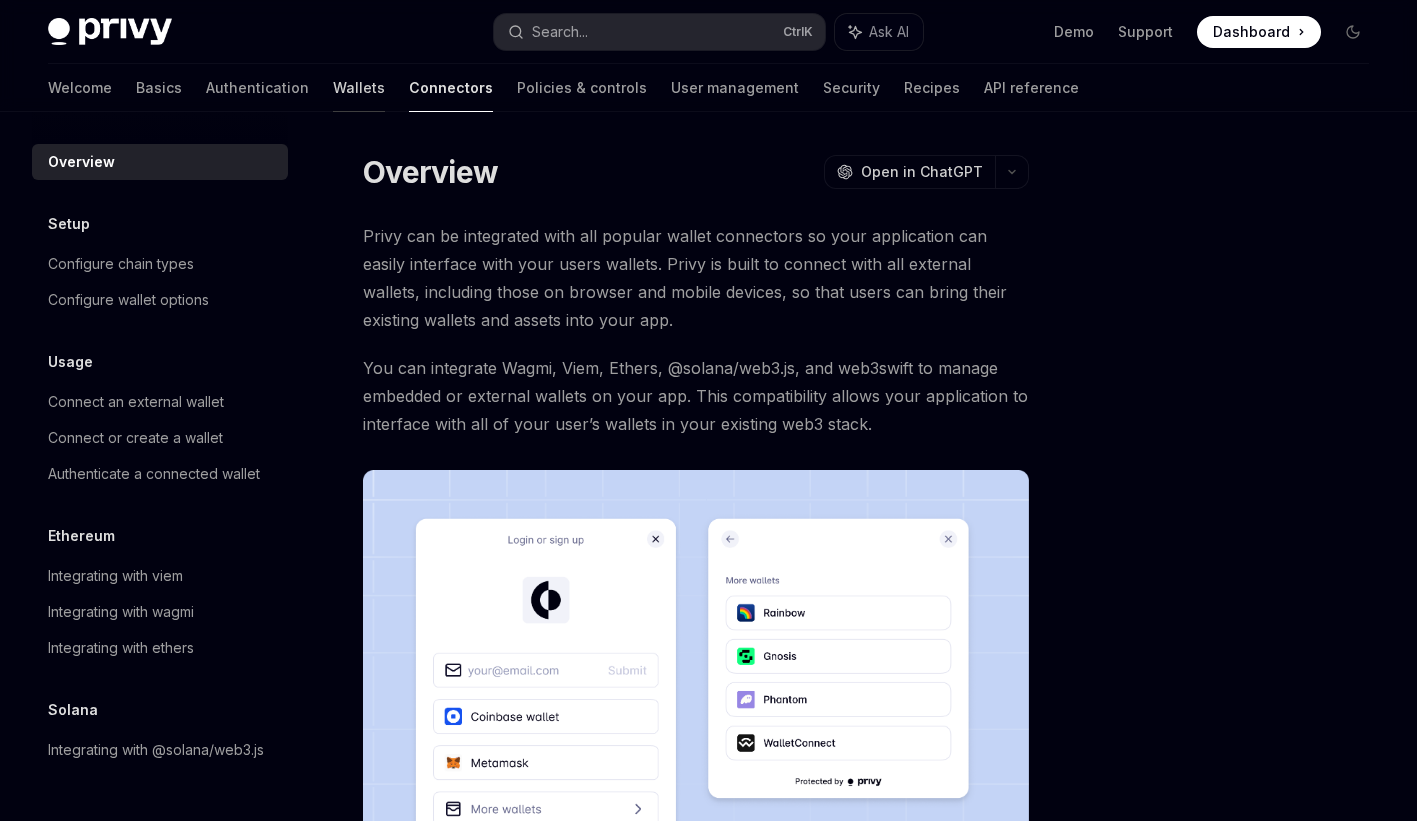 click on "Wallets" at bounding box center (359, 88) 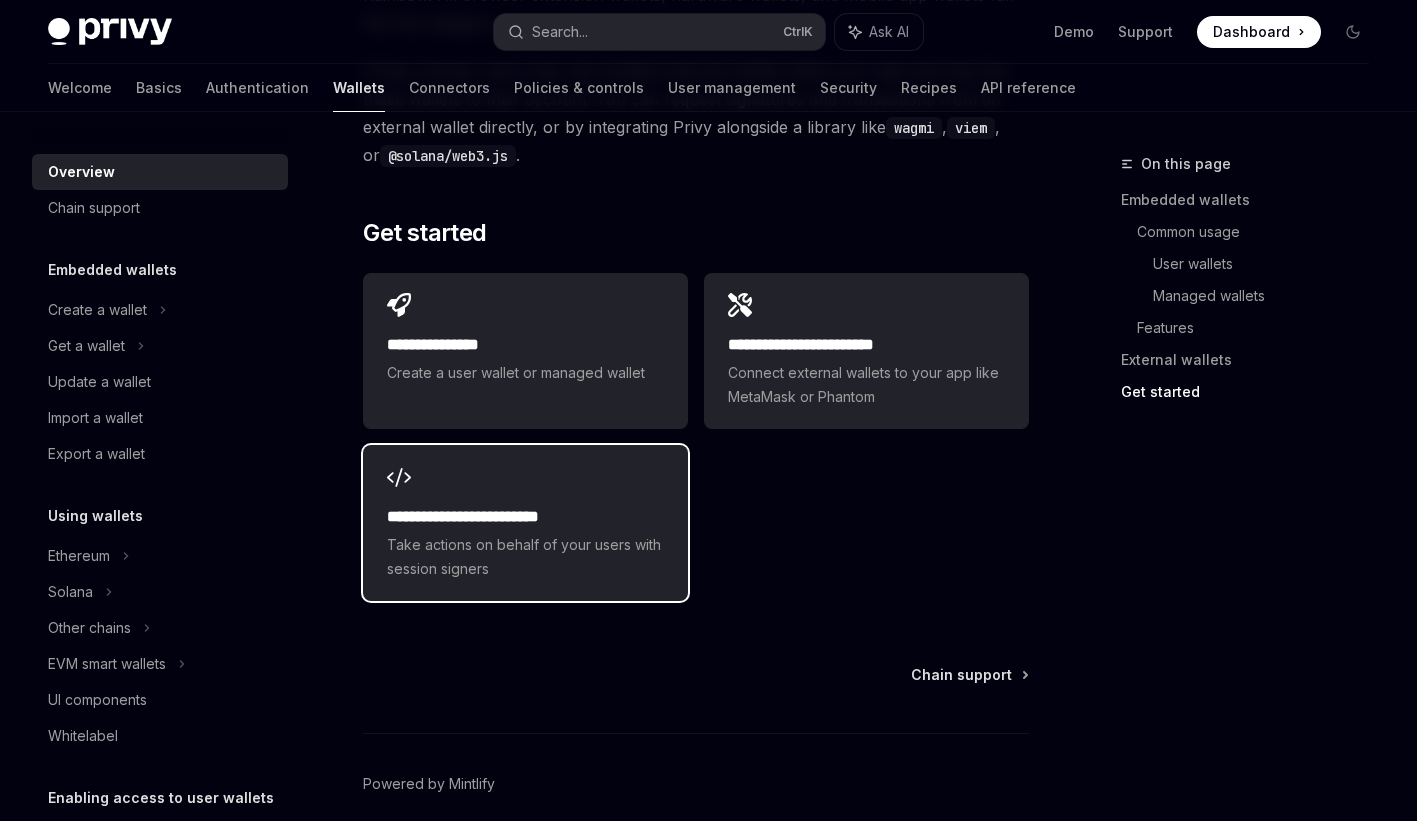 scroll, scrollTop: 3359, scrollLeft: 0, axis: vertical 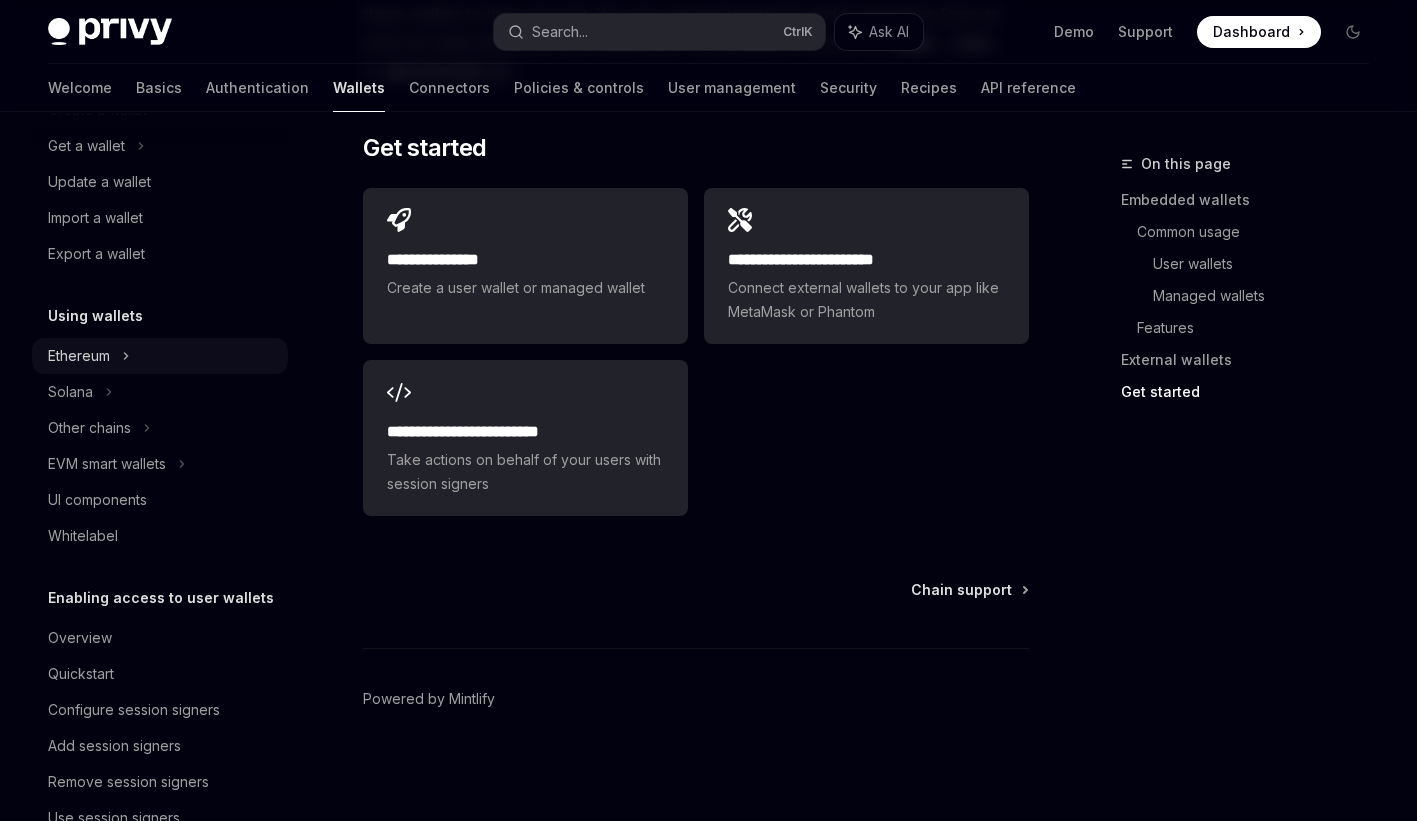 click on "Ethereum" at bounding box center (160, 110) 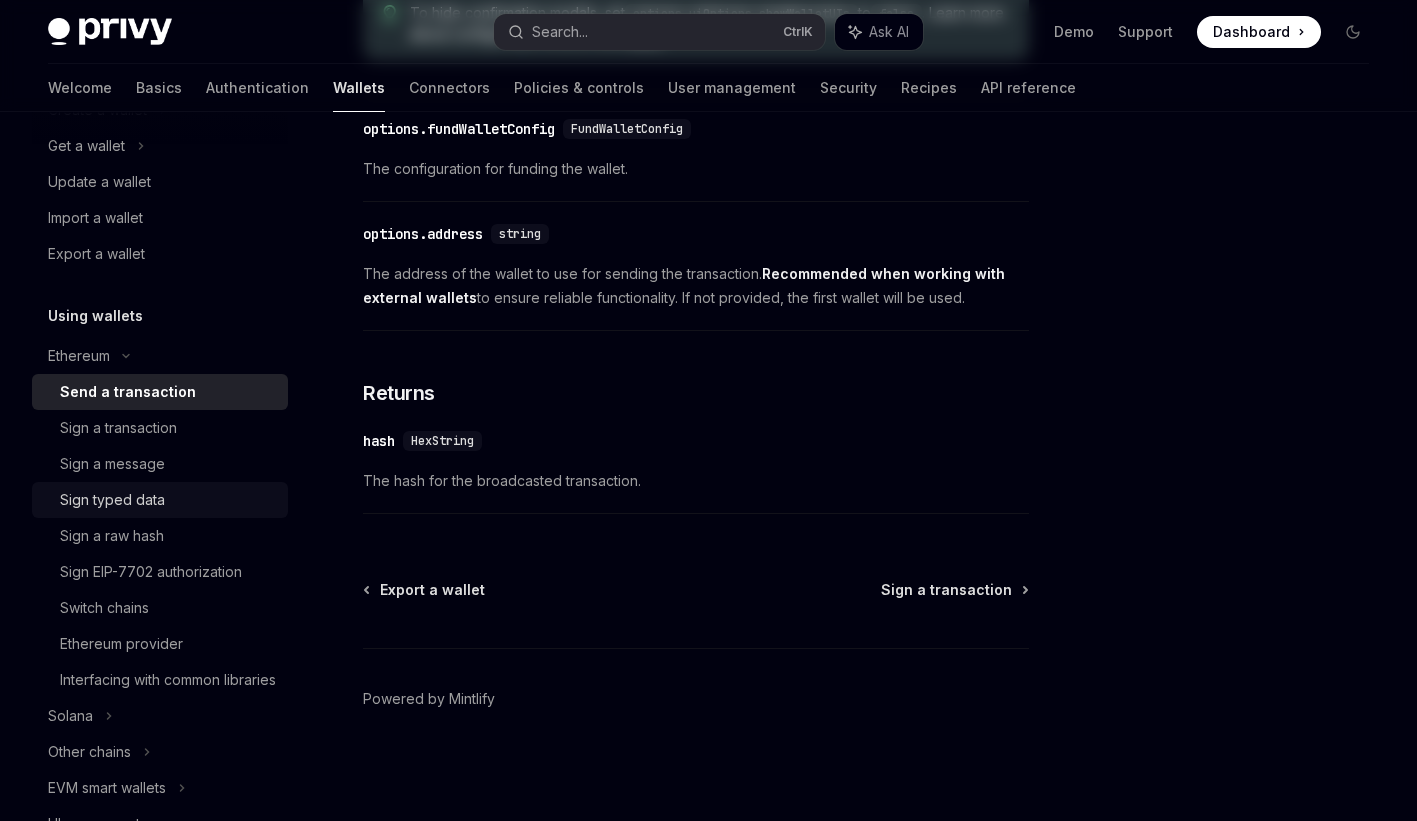 scroll, scrollTop: 0, scrollLeft: 0, axis: both 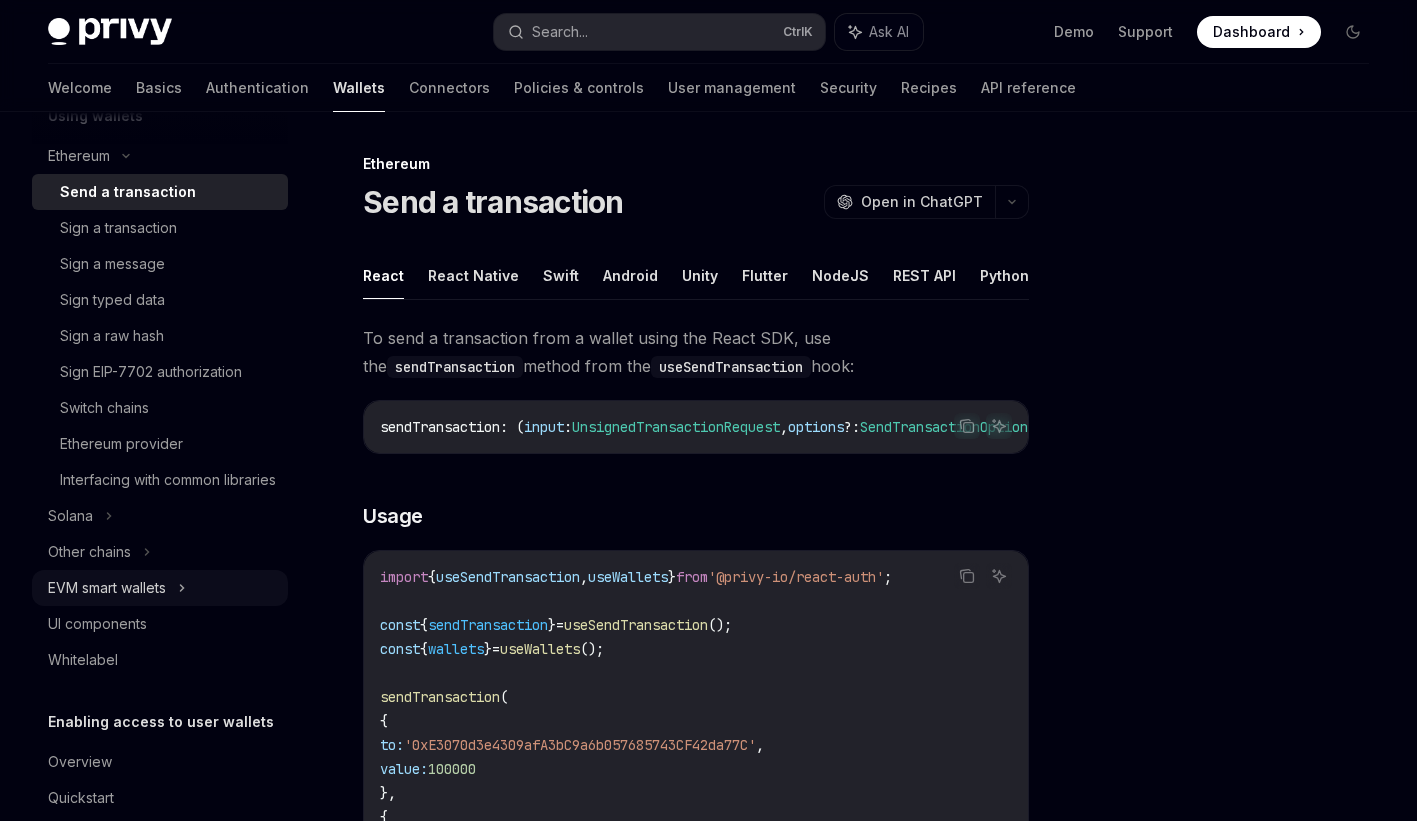 click on "EVM smart wallets" at bounding box center (160, 588) 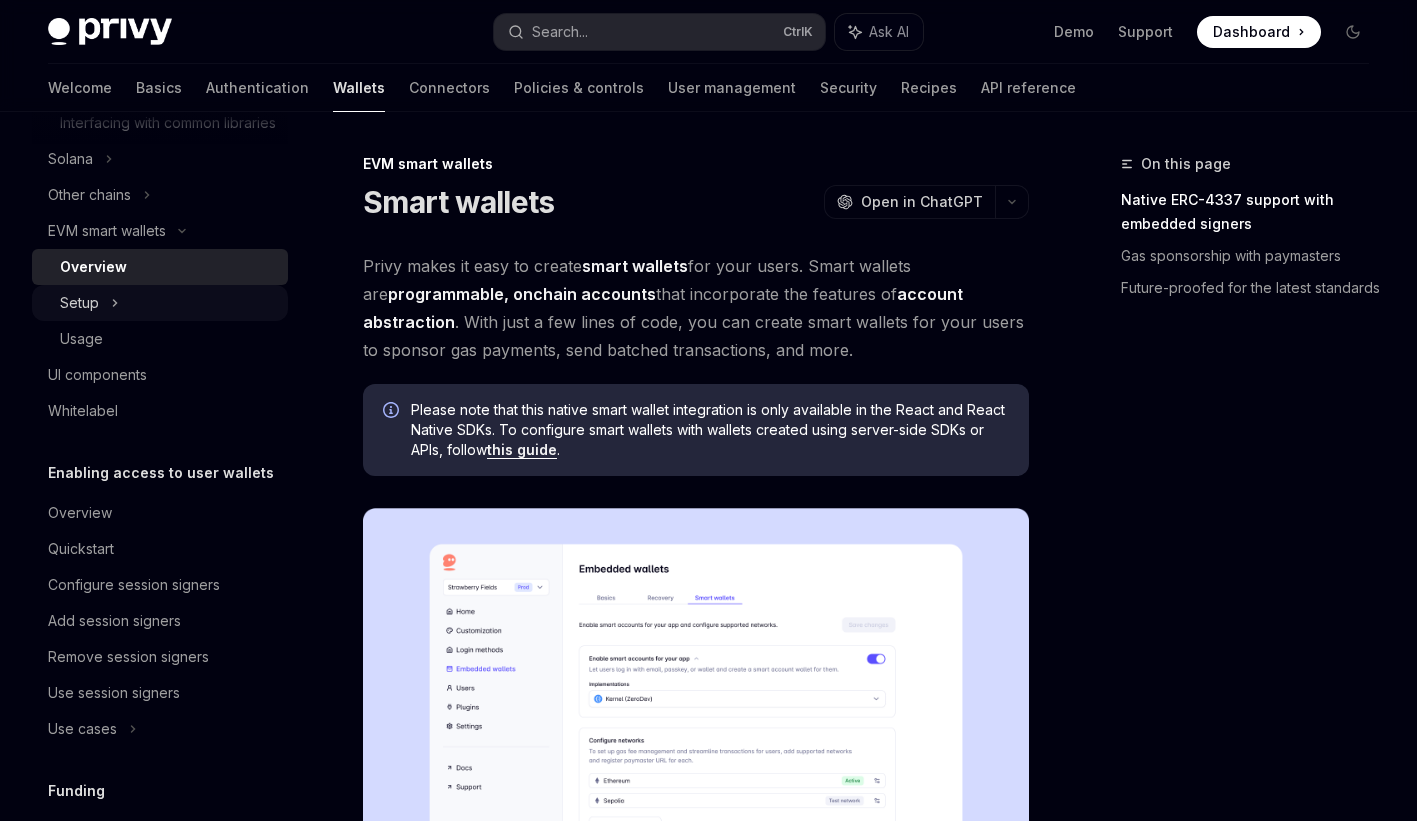 scroll, scrollTop: 800, scrollLeft: 0, axis: vertical 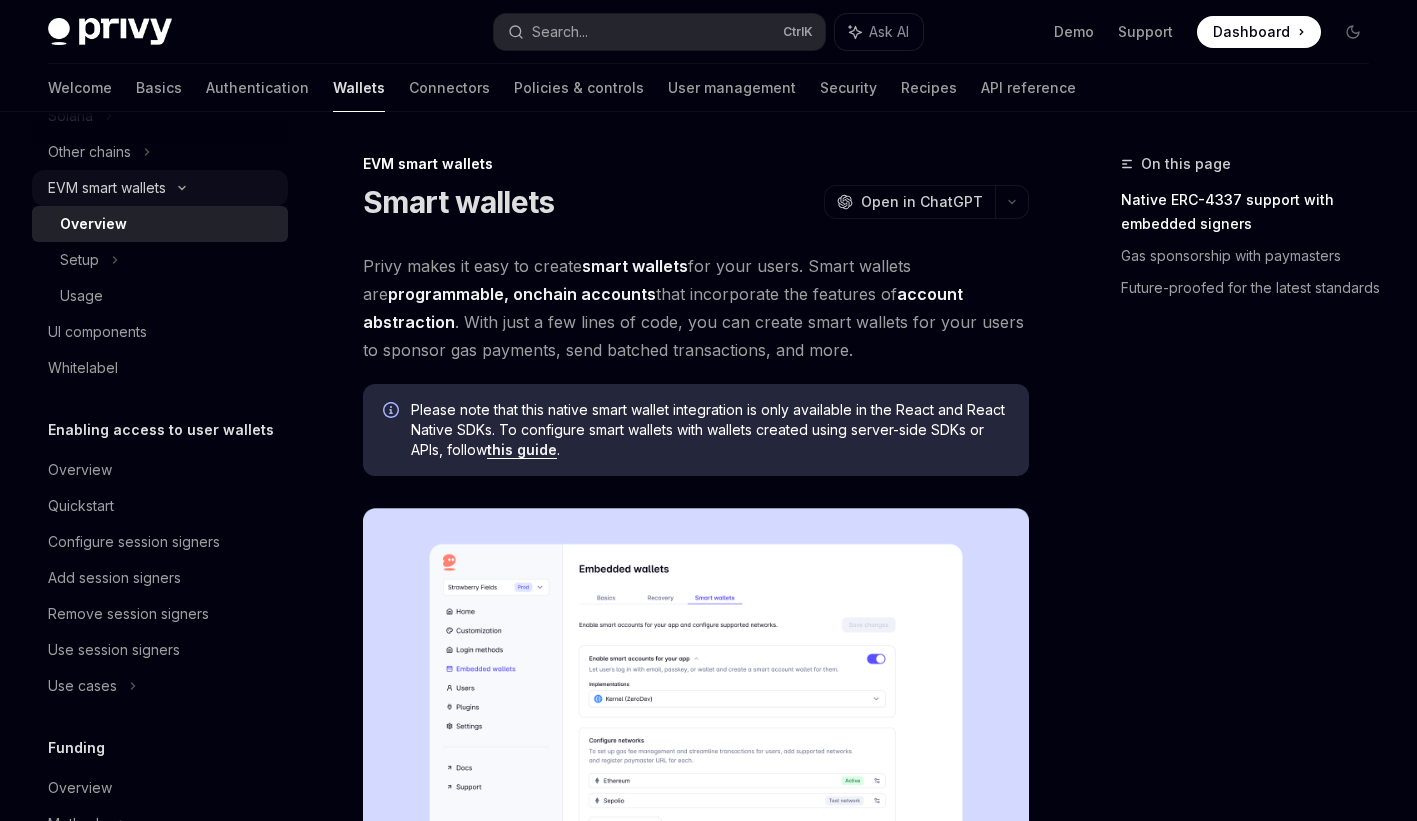 click on "EVM smart wallets" at bounding box center (107, 188) 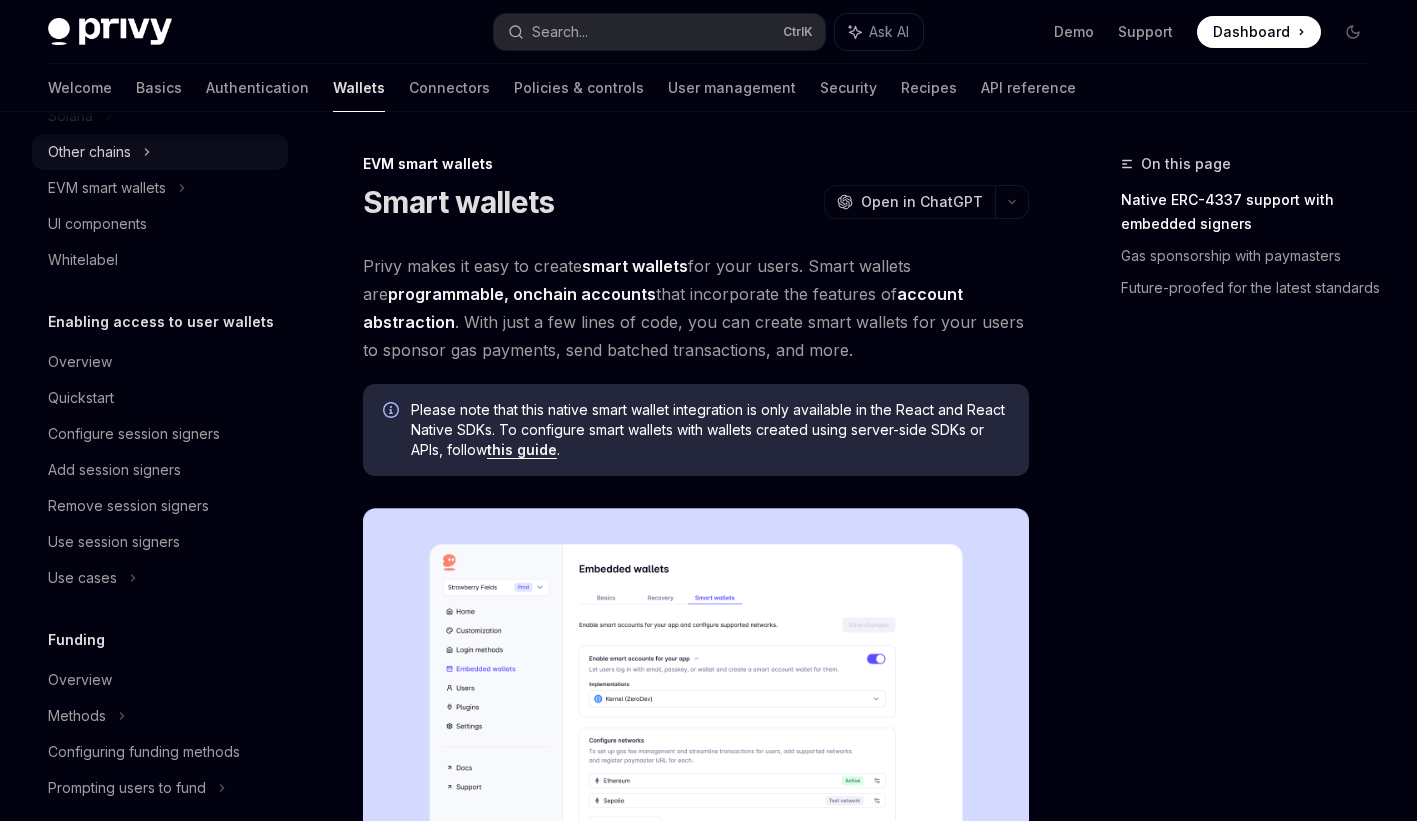 click on "Other chains" at bounding box center [89, 152] 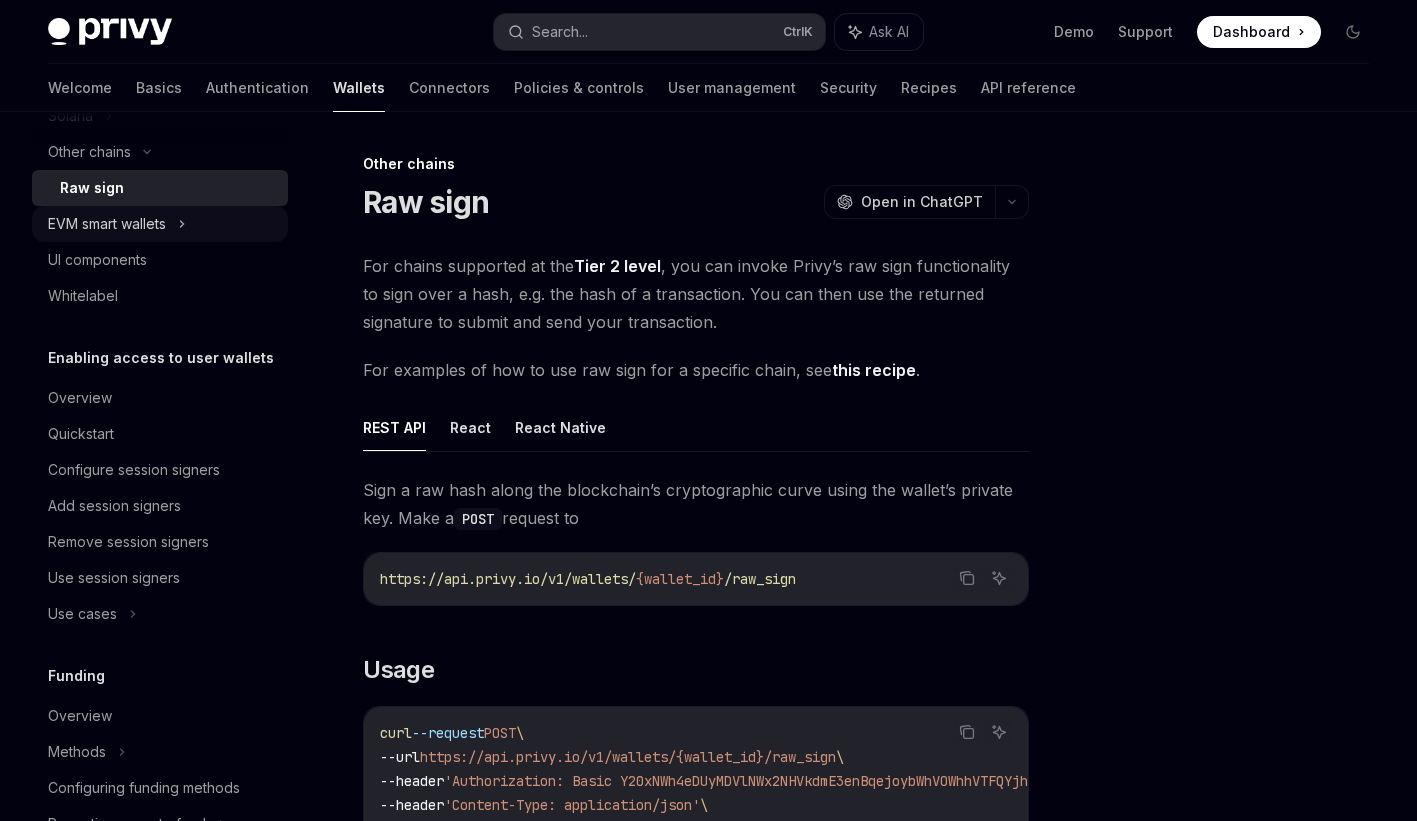 click on "EVM smart wallets" at bounding box center (107, 224) 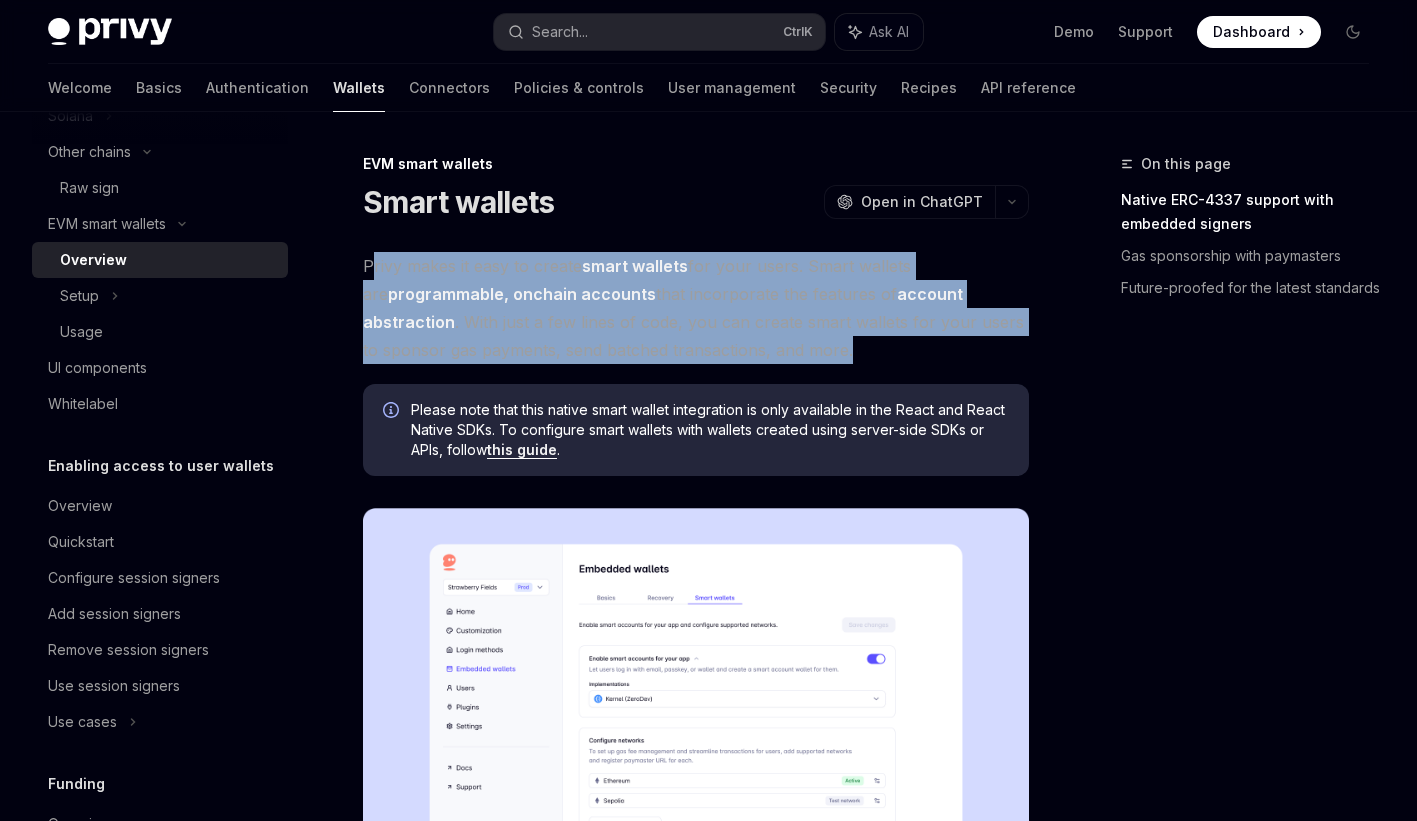 drag, startPoint x: 373, startPoint y: 254, endPoint x: 776, endPoint y: 342, distance: 412.49606 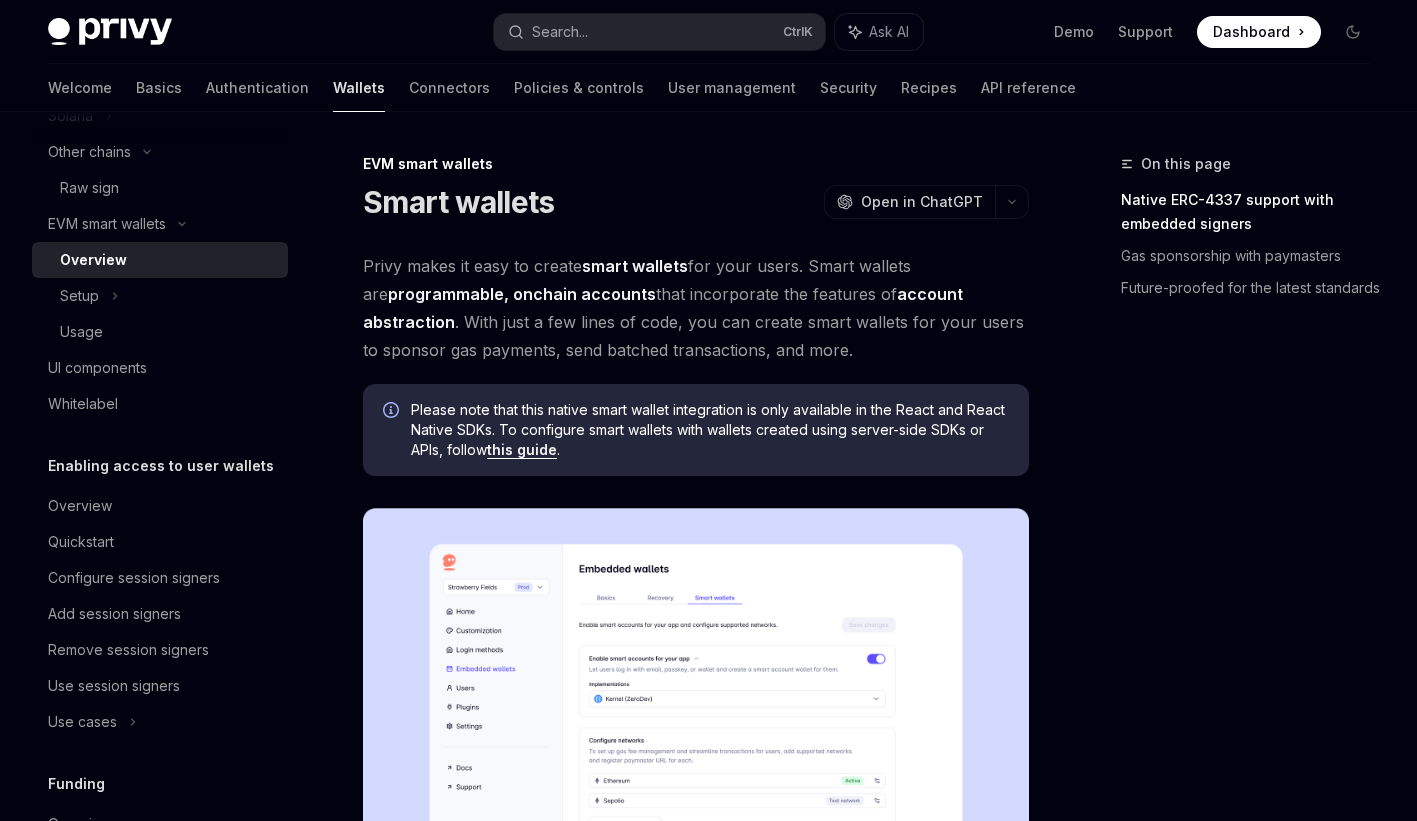 click on "Privy makes it easy to create  smart wallets  for your users. Smart wallets are  programmable, onchain accounts  that incorporate the features of  account abstraction . With just a few lines of code, you can create smart wallets for your users to sponsor gas payments, send batched transactions, and more." at bounding box center (696, 308) 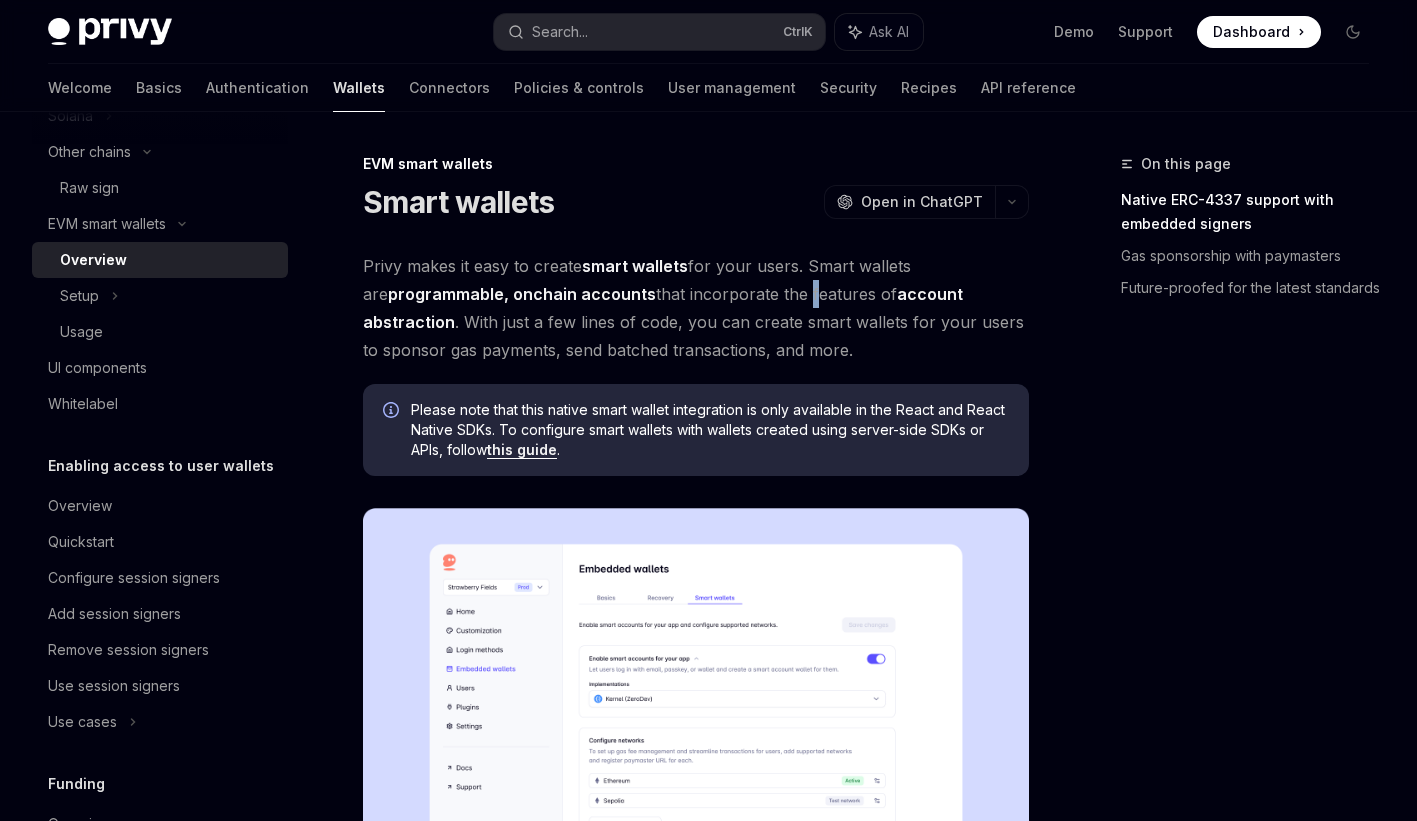 click on "Privy makes it easy to create  smart wallets  for your users. Smart wallets are  programmable, onchain accounts  that incorporate the features of  account abstraction . With just a few lines of code, you can create smart wallets for your users to sponsor gas payments, send batched transactions, and more." at bounding box center (696, 308) 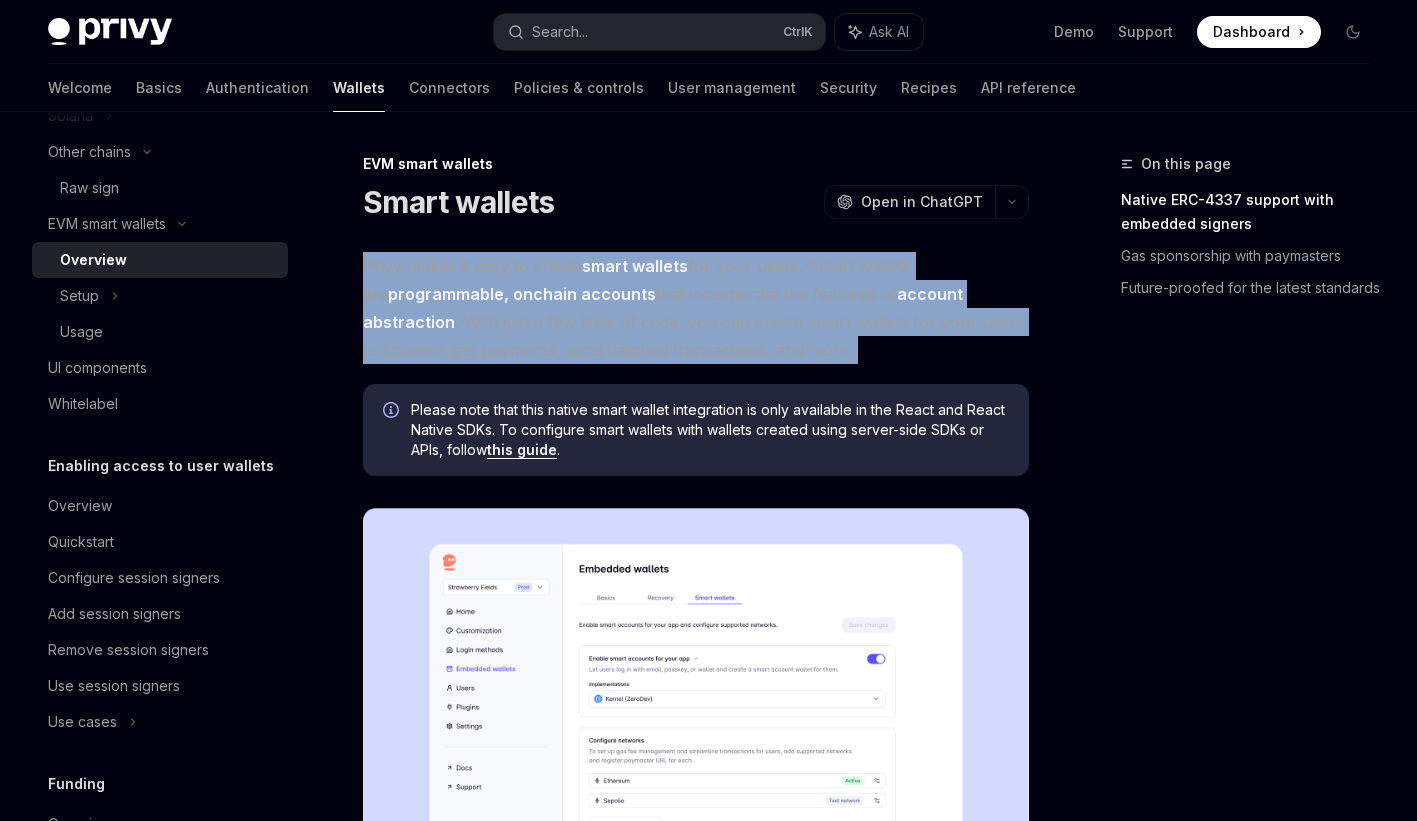 click on "Privy makes it easy to create  smart wallets  for your users. Smart wallets are  programmable, onchain accounts  that incorporate the features of  account abstraction . With just a few lines of code, you can create smart wallets for your users to sponsor gas payments, send batched transactions, and more." at bounding box center [696, 308] 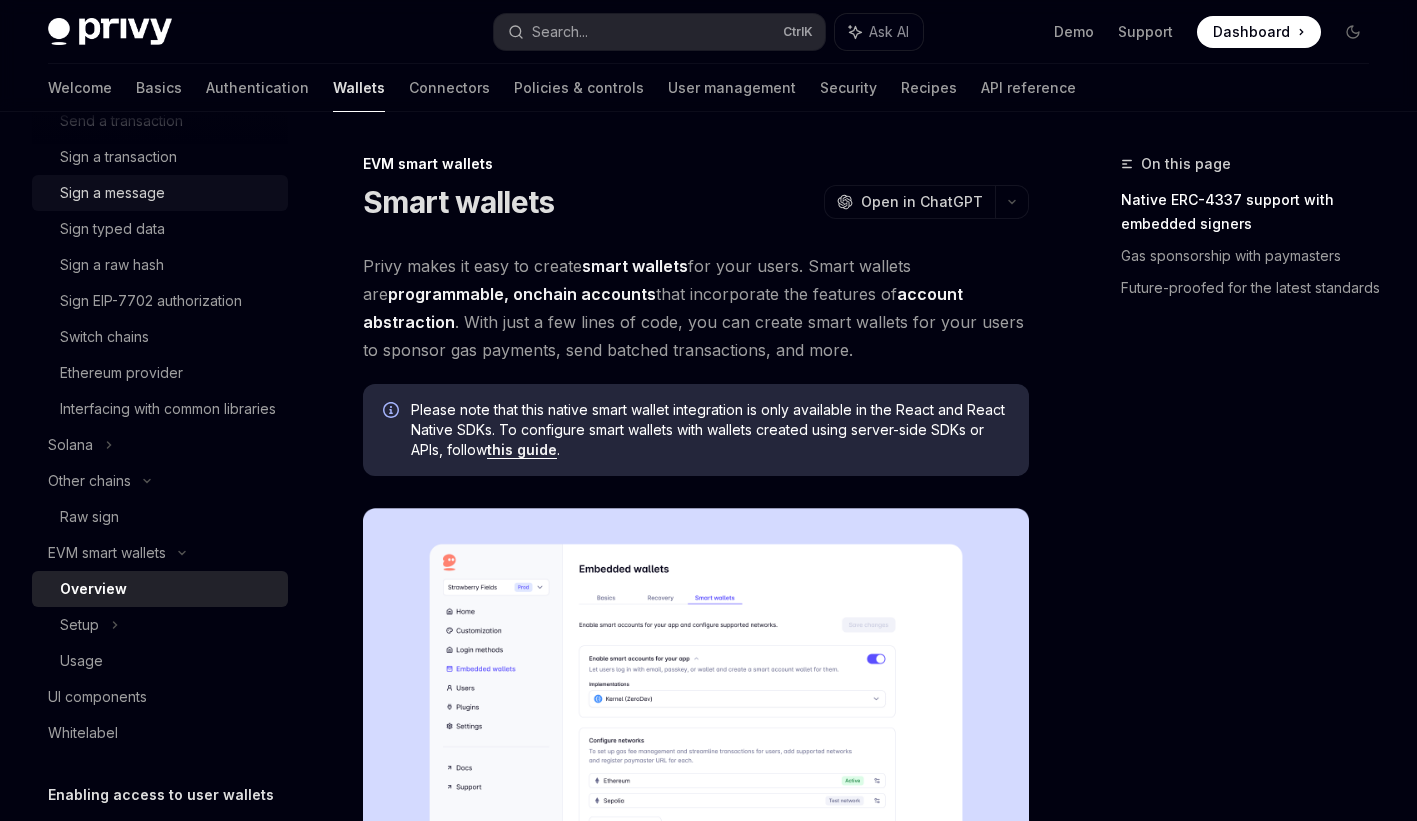 scroll, scrollTop: 300, scrollLeft: 0, axis: vertical 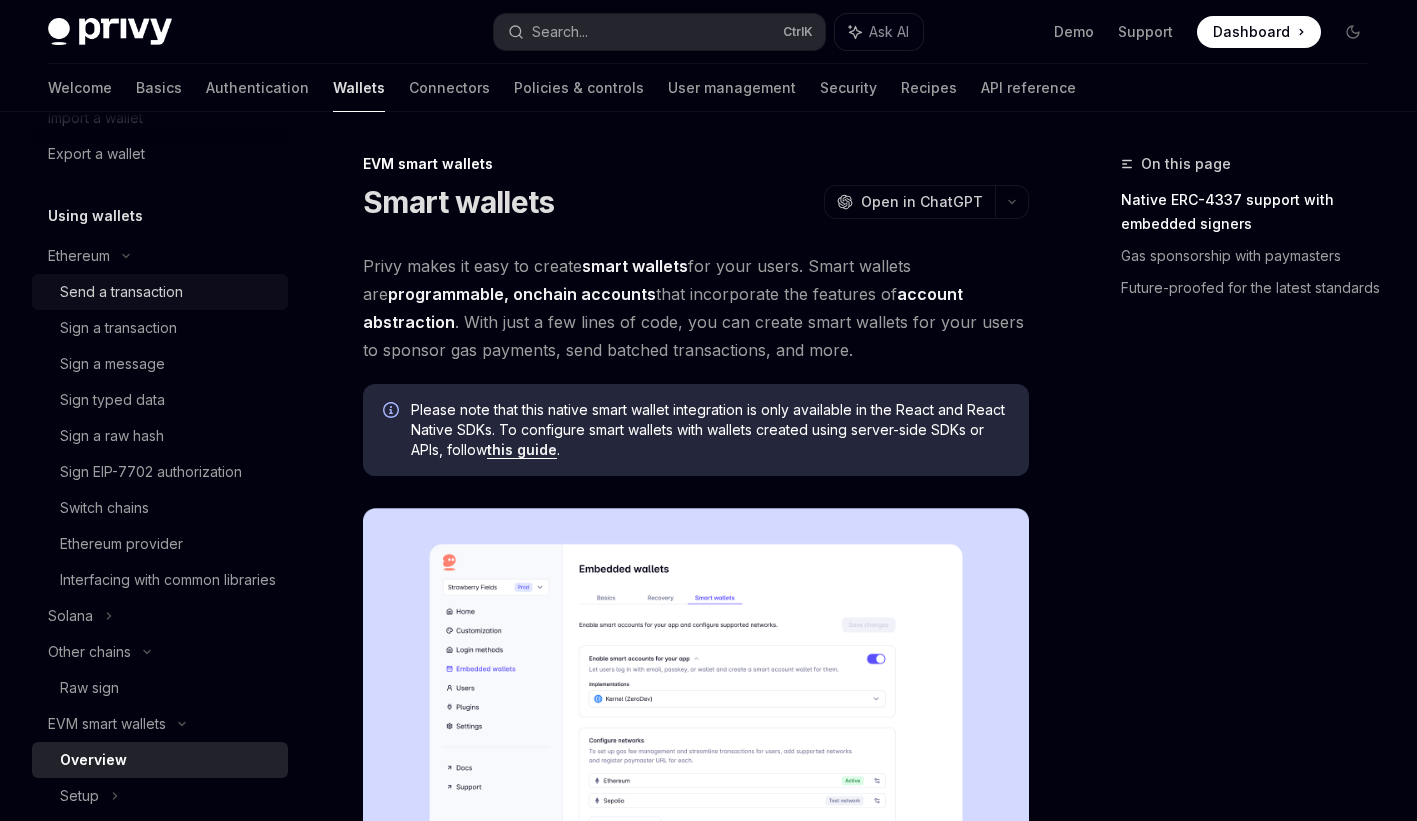 click on "Send a transaction" at bounding box center [168, 292] 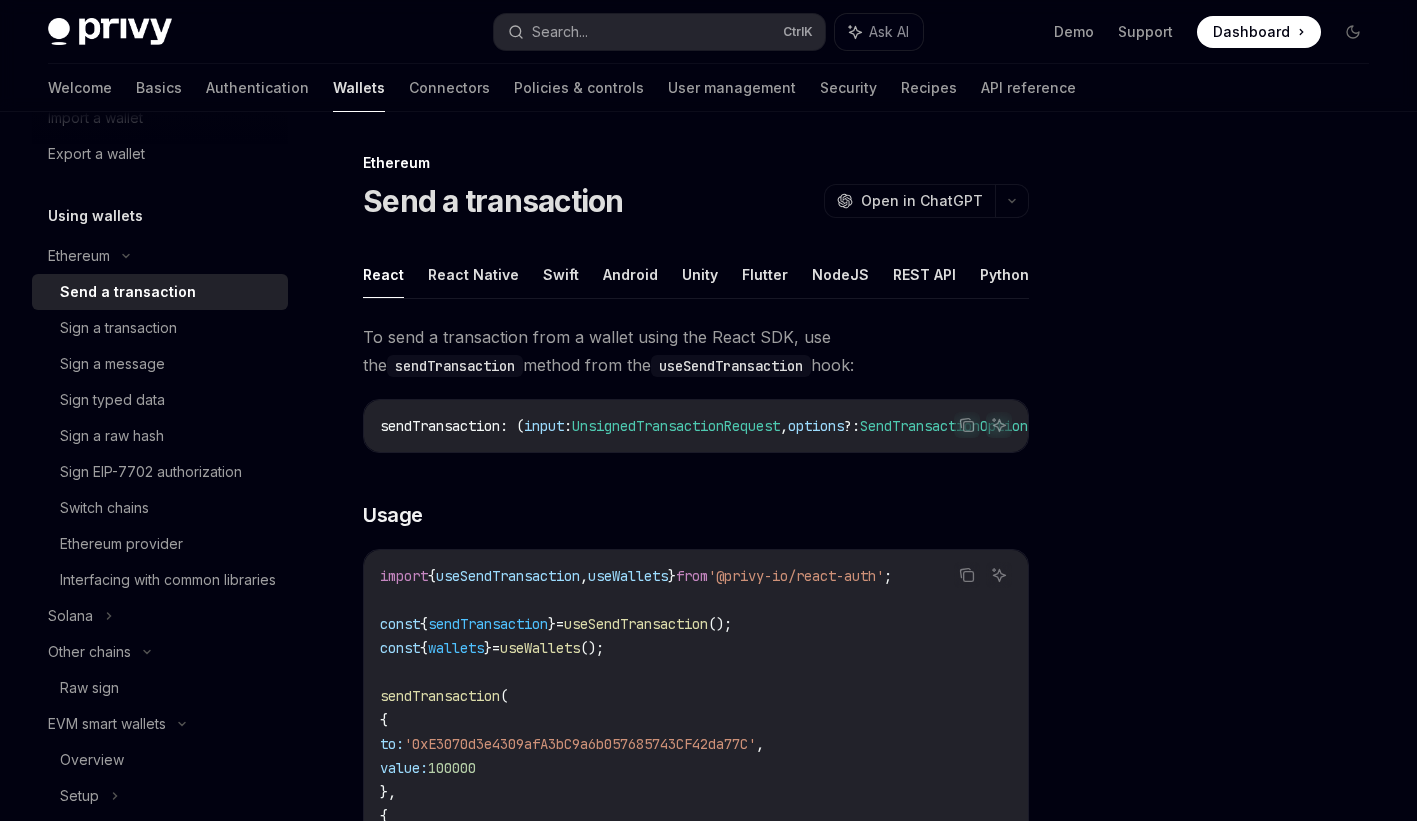 scroll, scrollTop: 200, scrollLeft: 0, axis: vertical 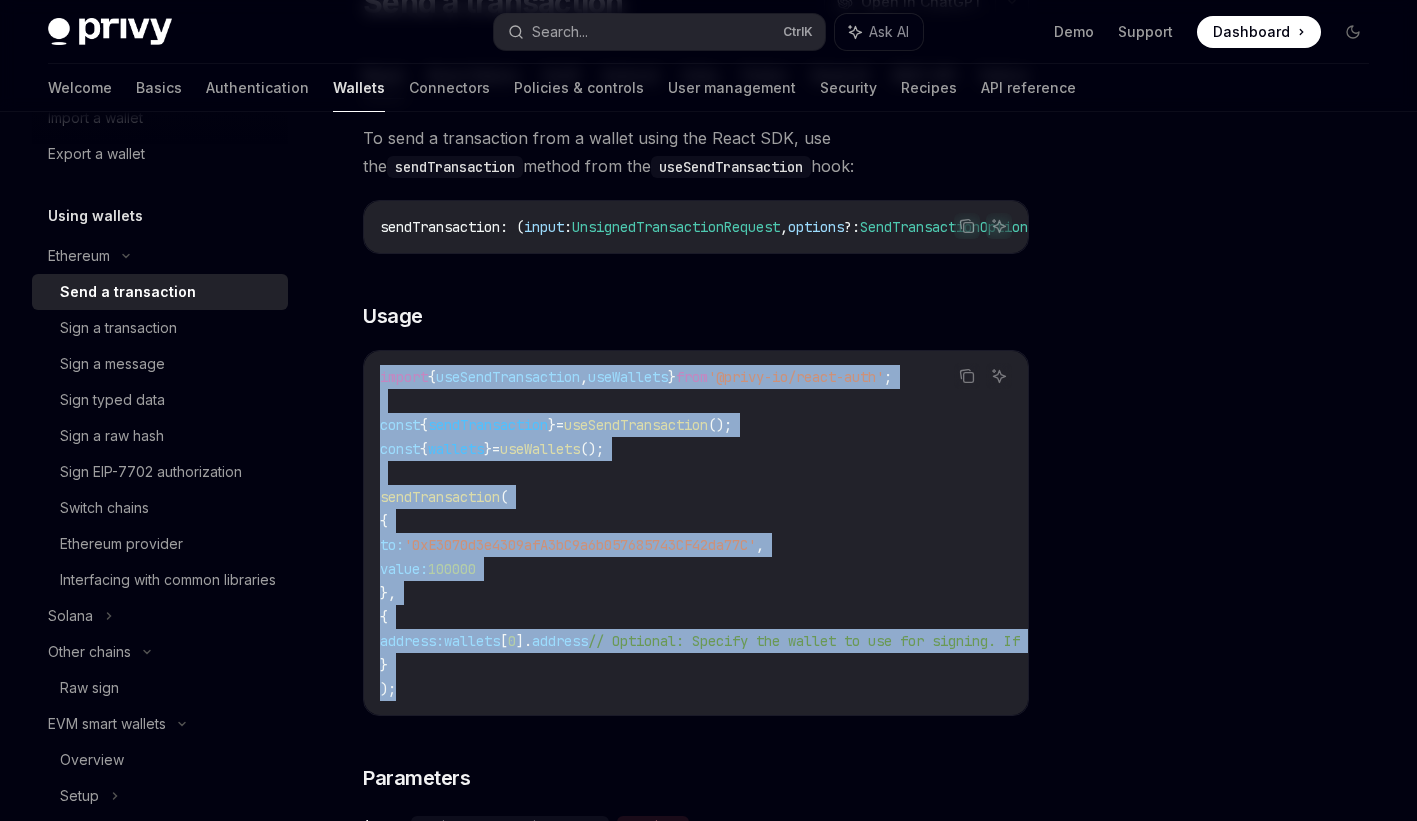 drag, startPoint x: 375, startPoint y: 384, endPoint x: 574, endPoint y: 698, distance: 371.74857 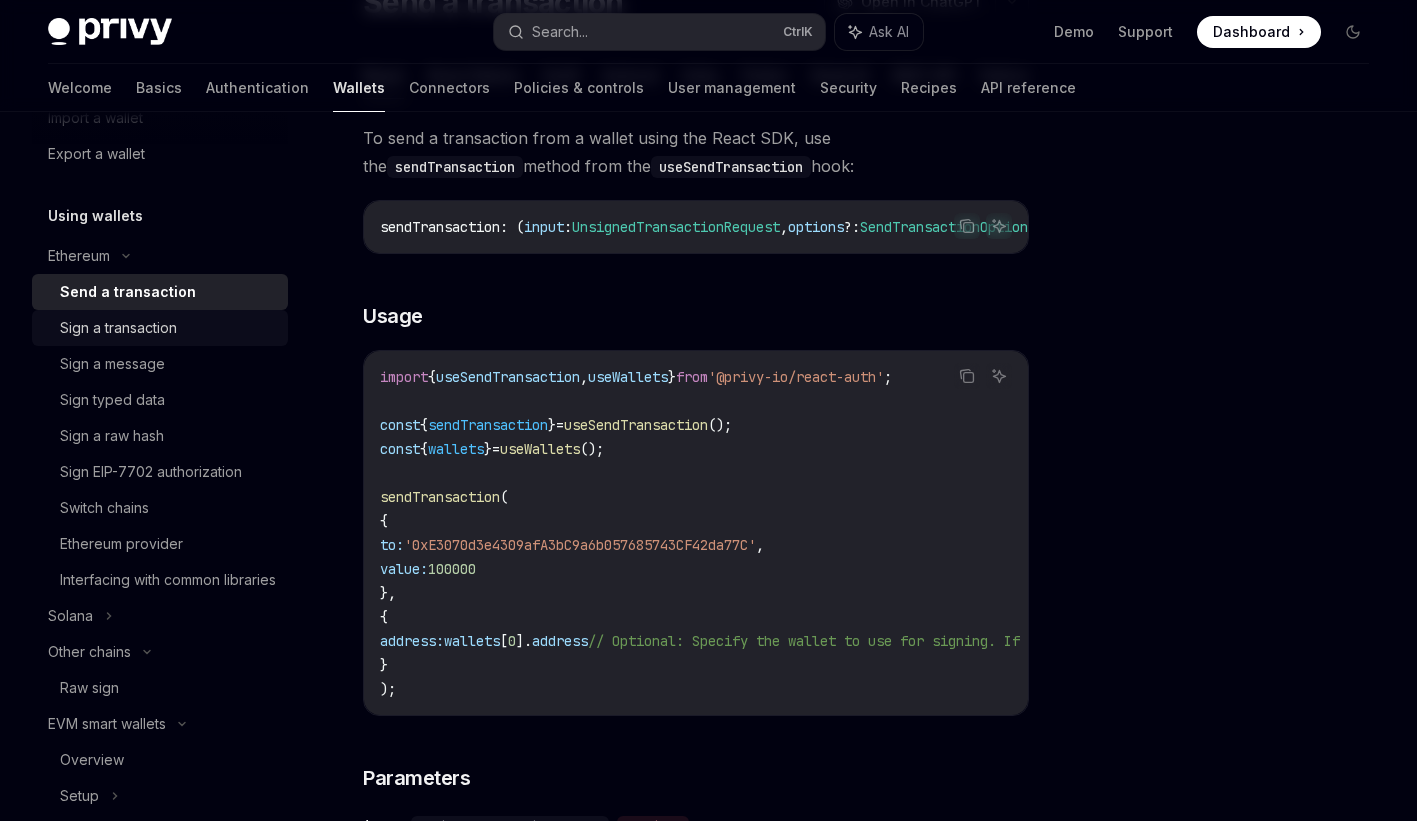 click on "Sign a transaction" at bounding box center (118, 328) 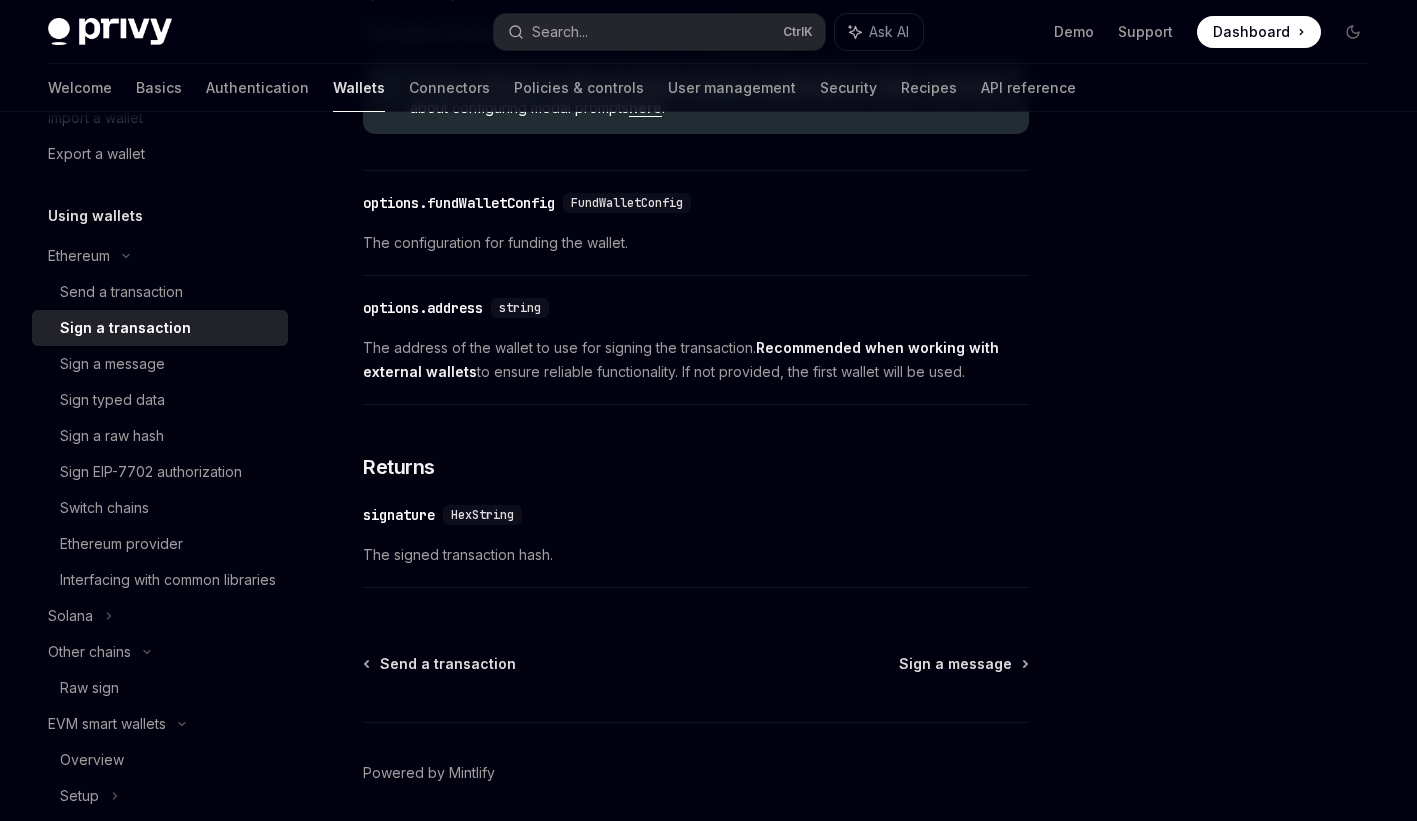 scroll, scrollTop: 1200, scrollLeft: 0, axis: vertical 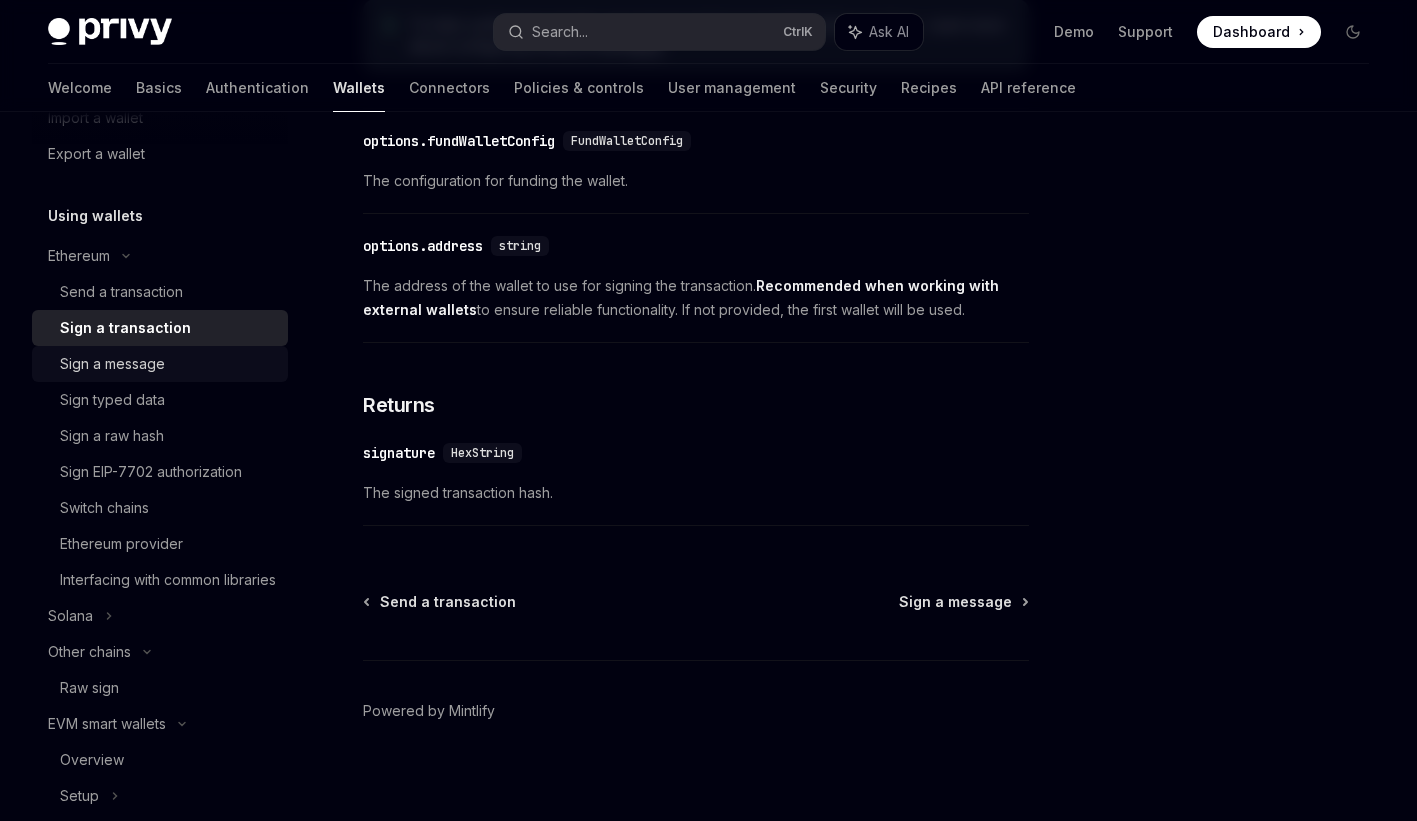 click on "Sign a message" at bounding box center [168, 364] 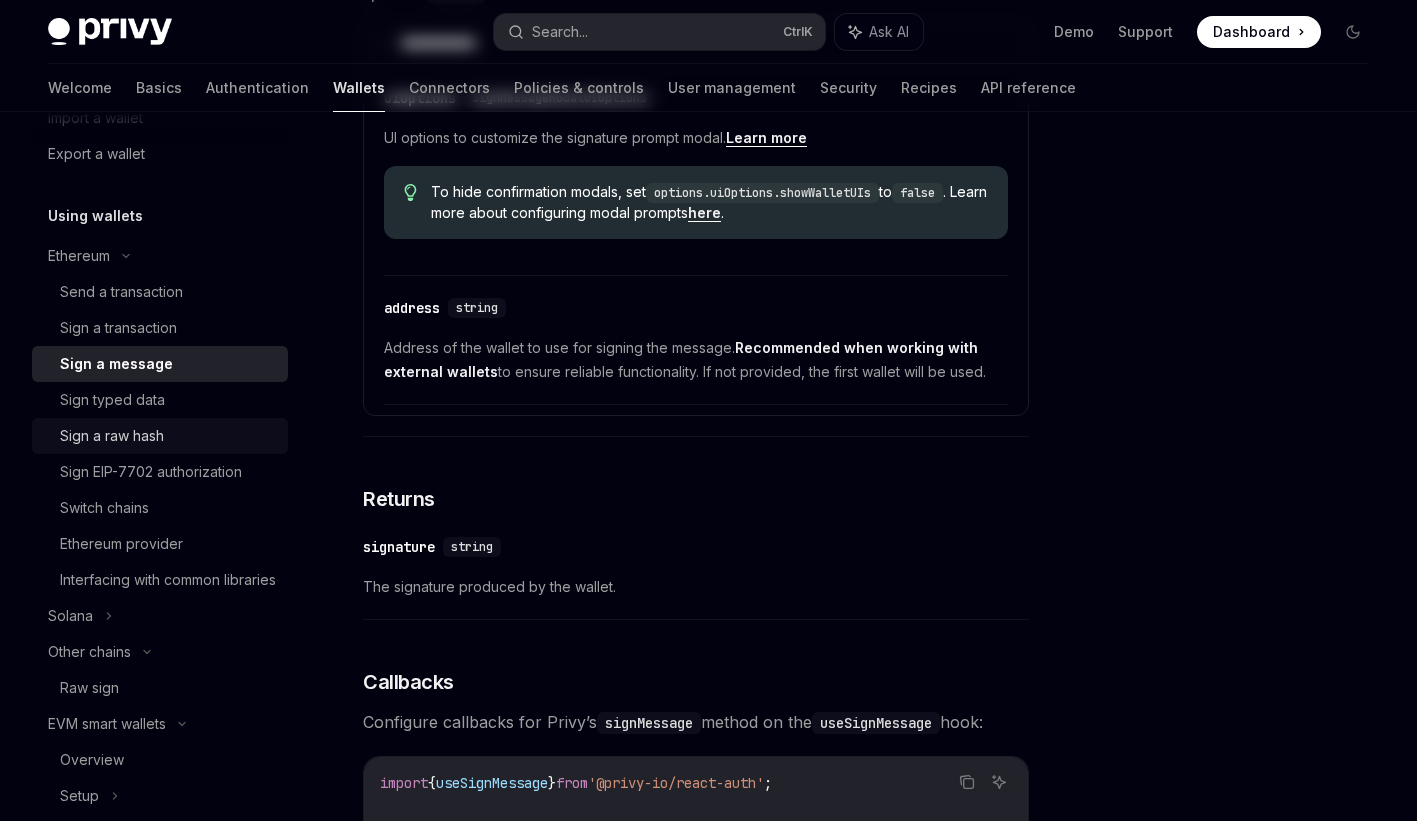 scroll, scrollTop: 0, scrollLeft: 0, axis: both 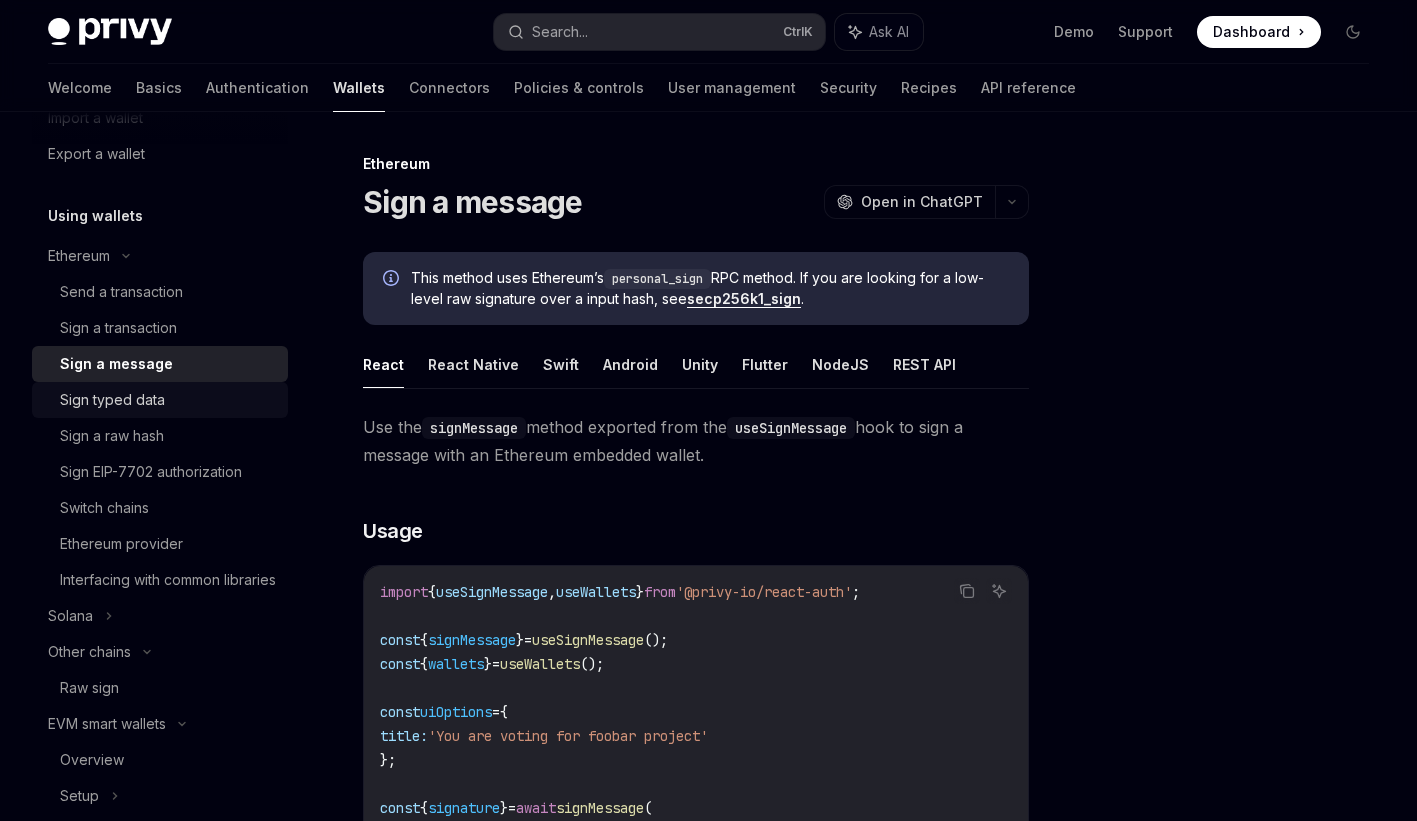 click on "Sign typed data" at bounding box center (160, 400) 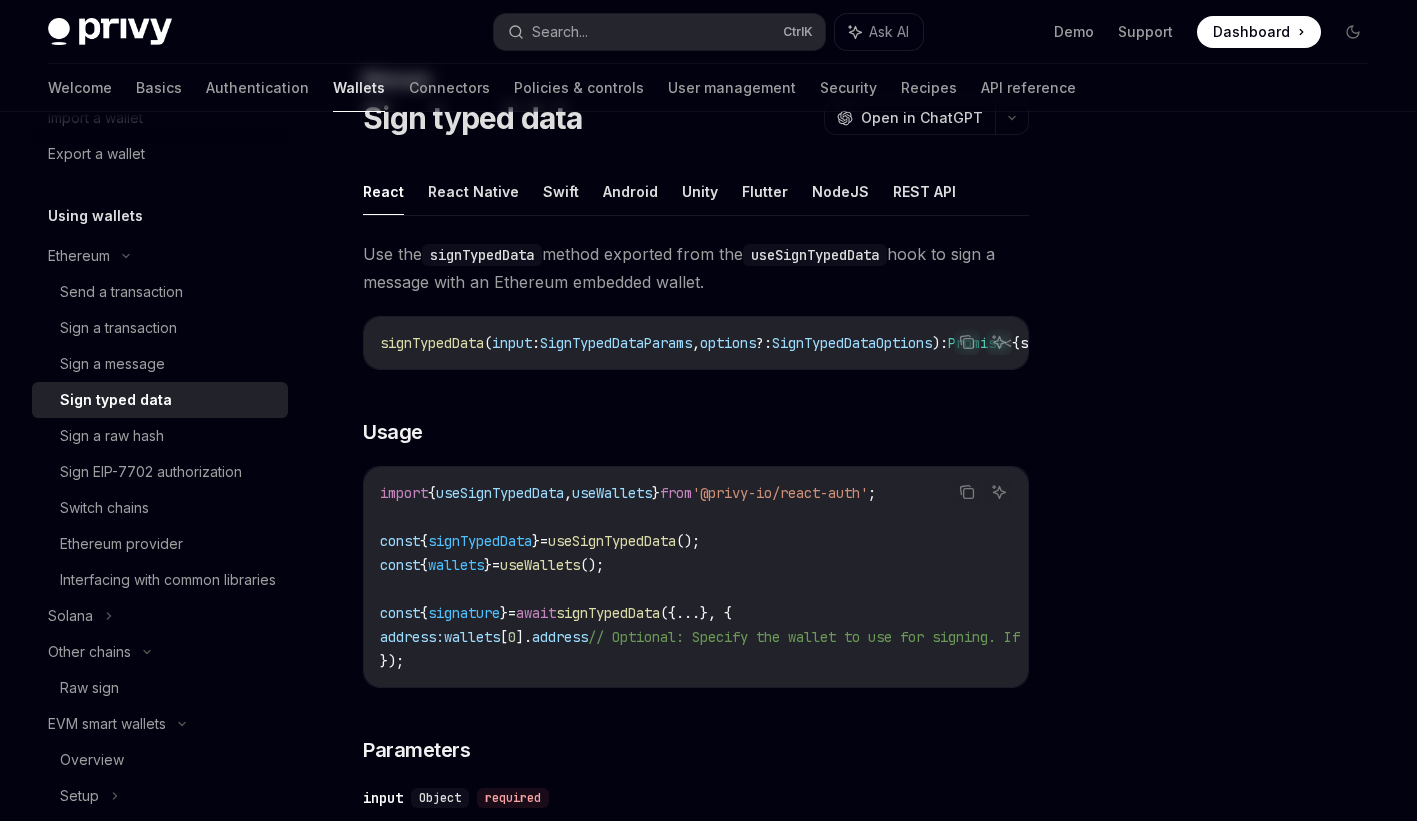 scroll, scrollTop: 200, scrollLeft: 0, axis: vertical 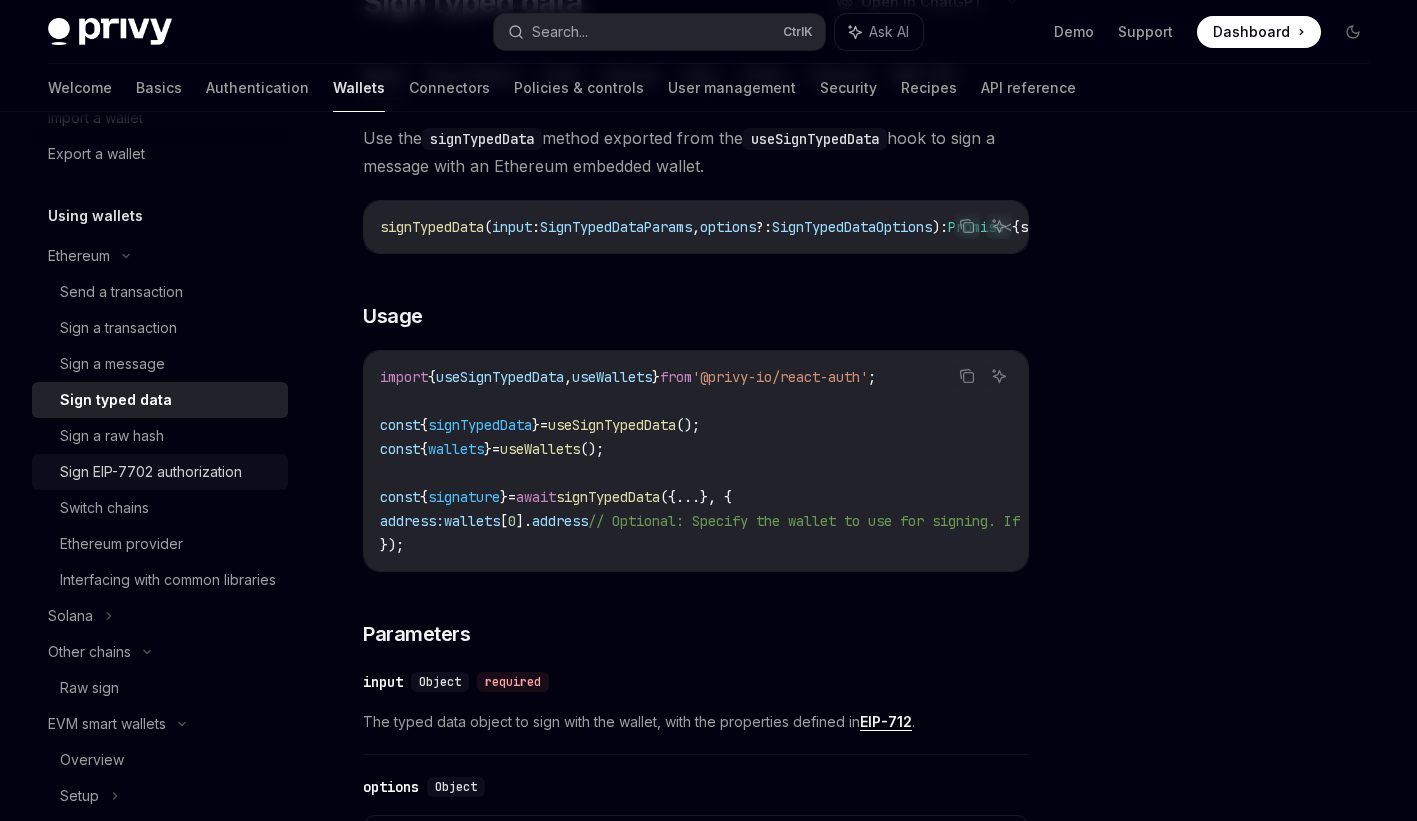 click on "Sign EIP-7702 authorization" at bounding box center [151, 472] 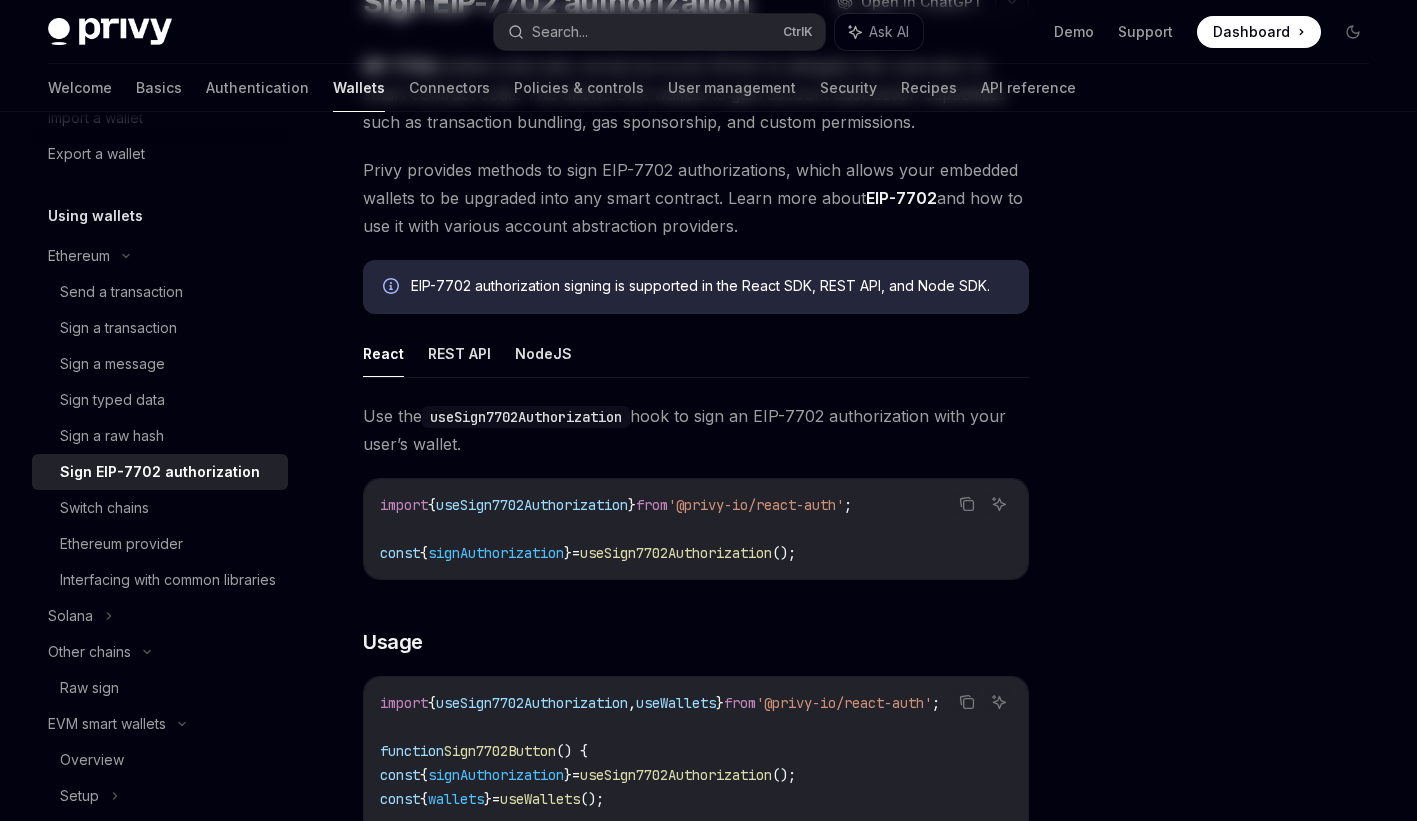 scroll, scrollTop: 0, scrollLeft: 0, axis: both 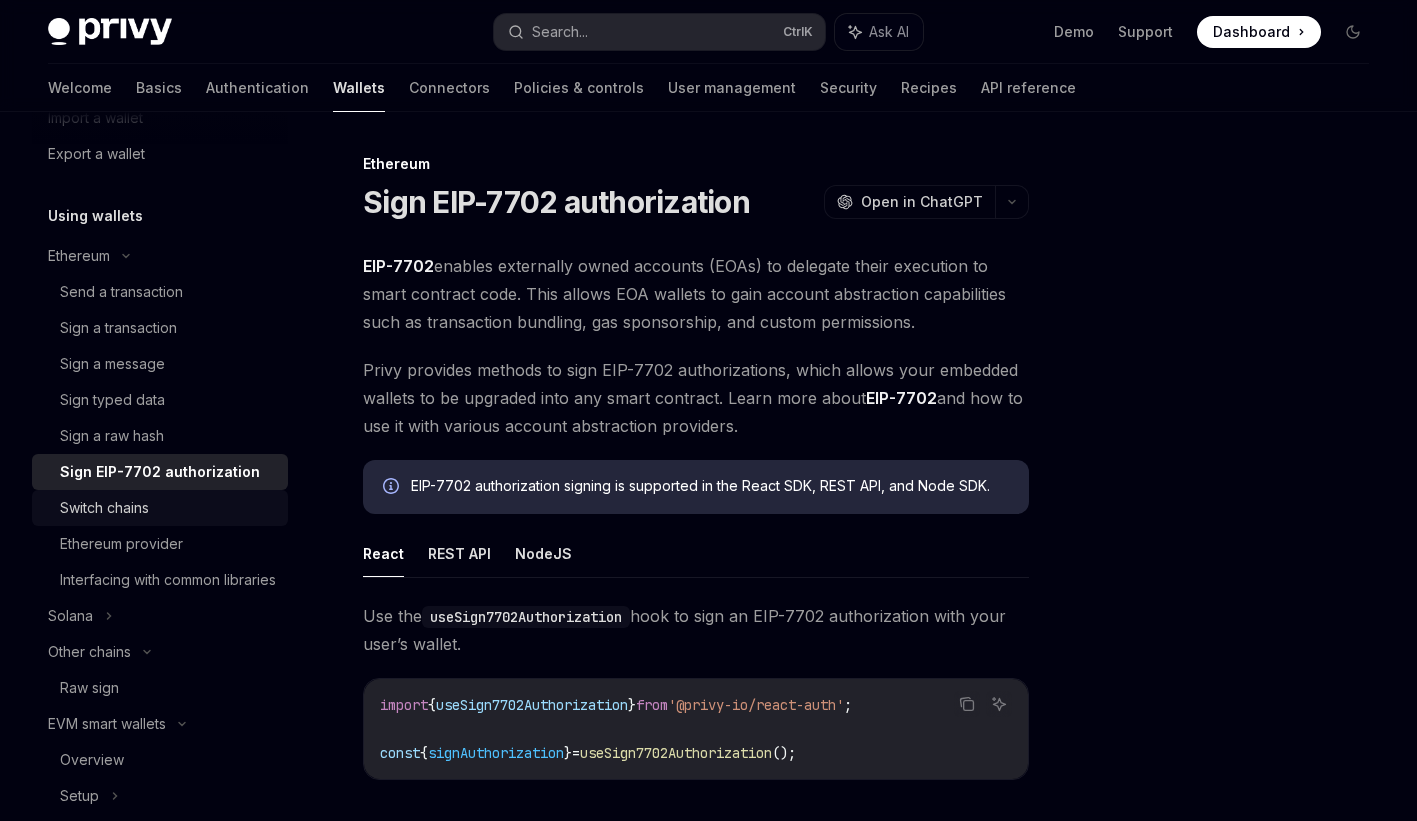 click on "Switch chains" at bounding box center [104, 508] 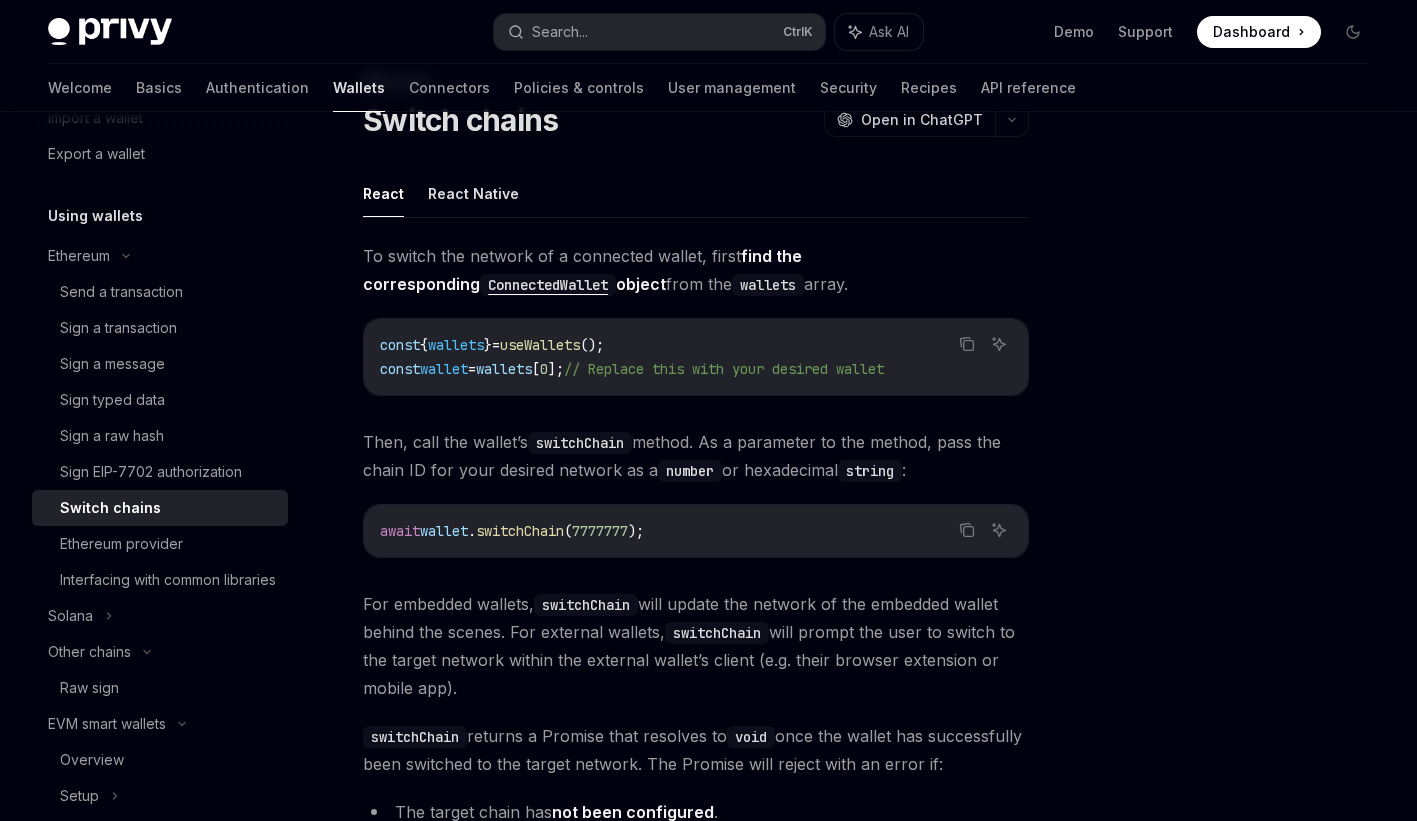scroll, scrollTop: 300, scrollLeft: 0, axis: vertical 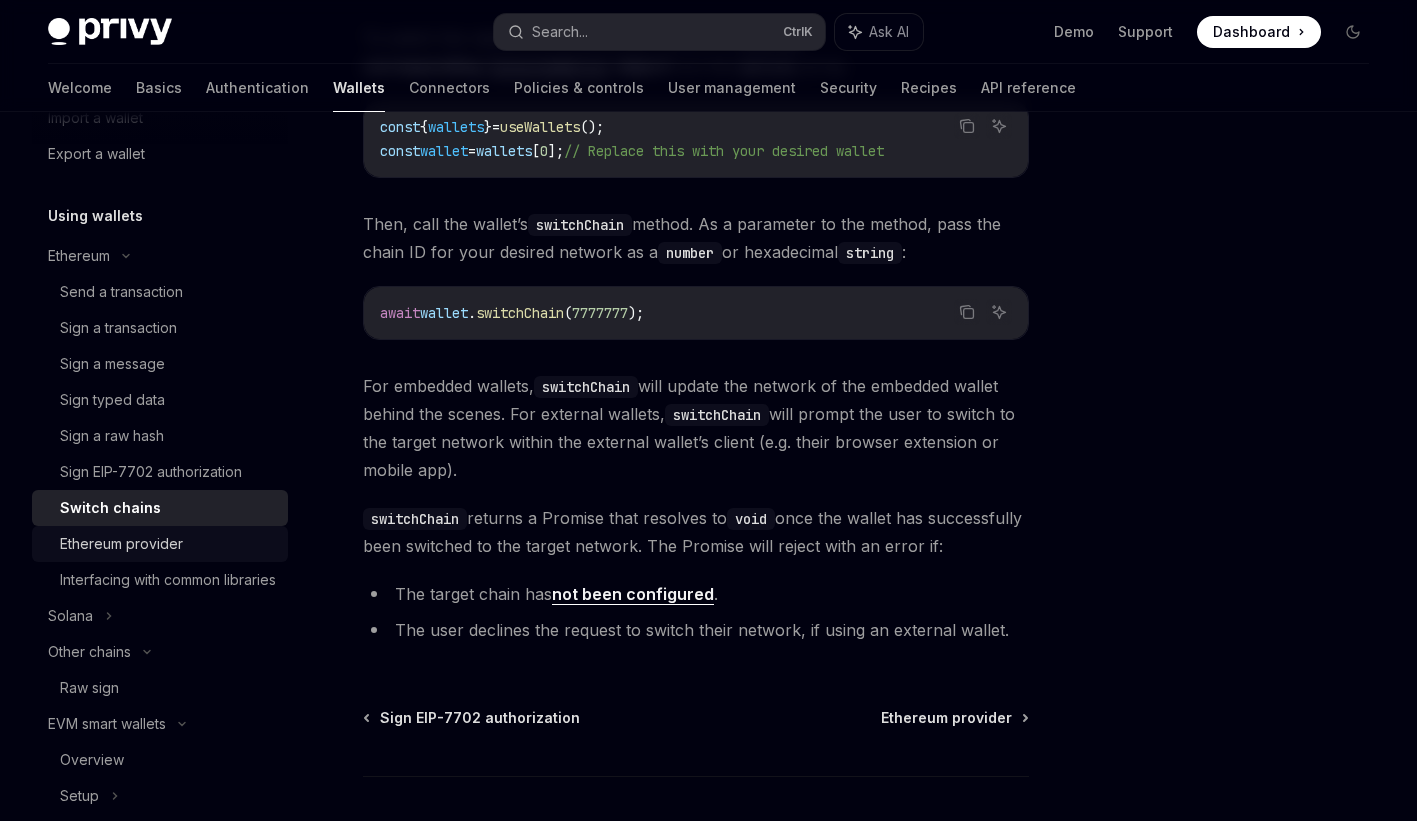 click on "Ethereum provider" at bounding box center (121, 544) 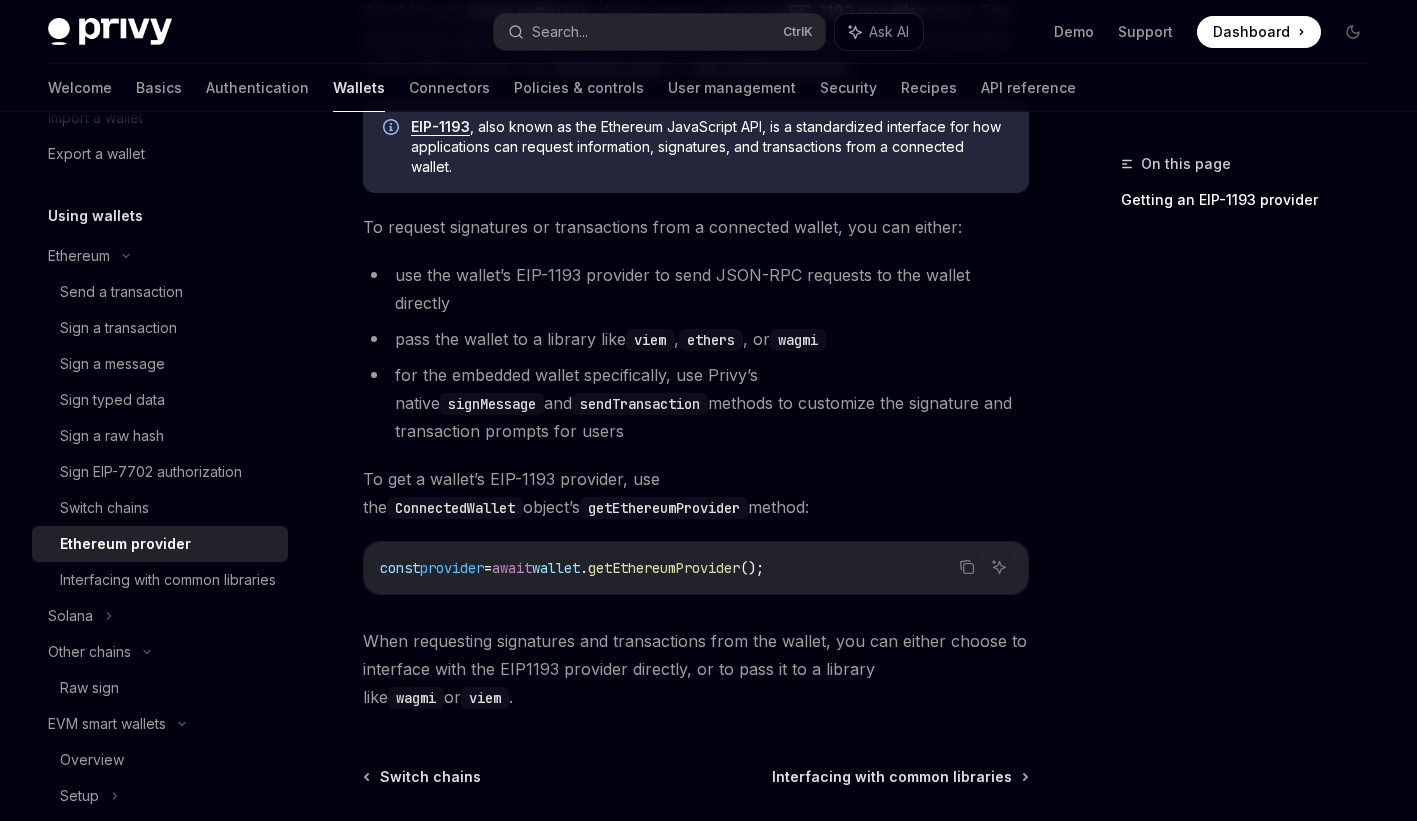 scroll, scrollTop: 0, scrollLeft: 0, axis: both 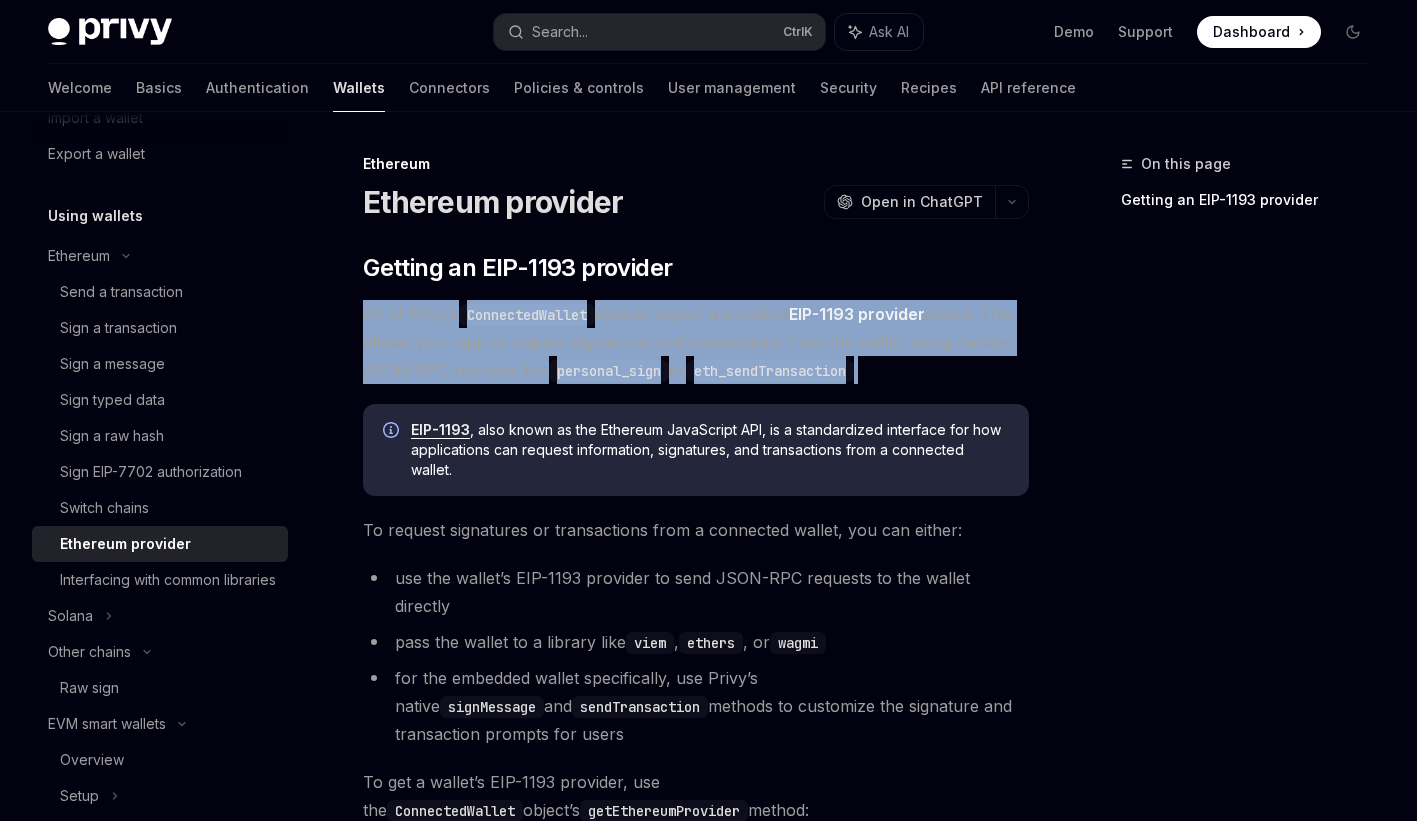 drag, startPoint x: 343, startPoint y: 311, endPoint x: 1013, endPoint y: 373, distance: 672.86255 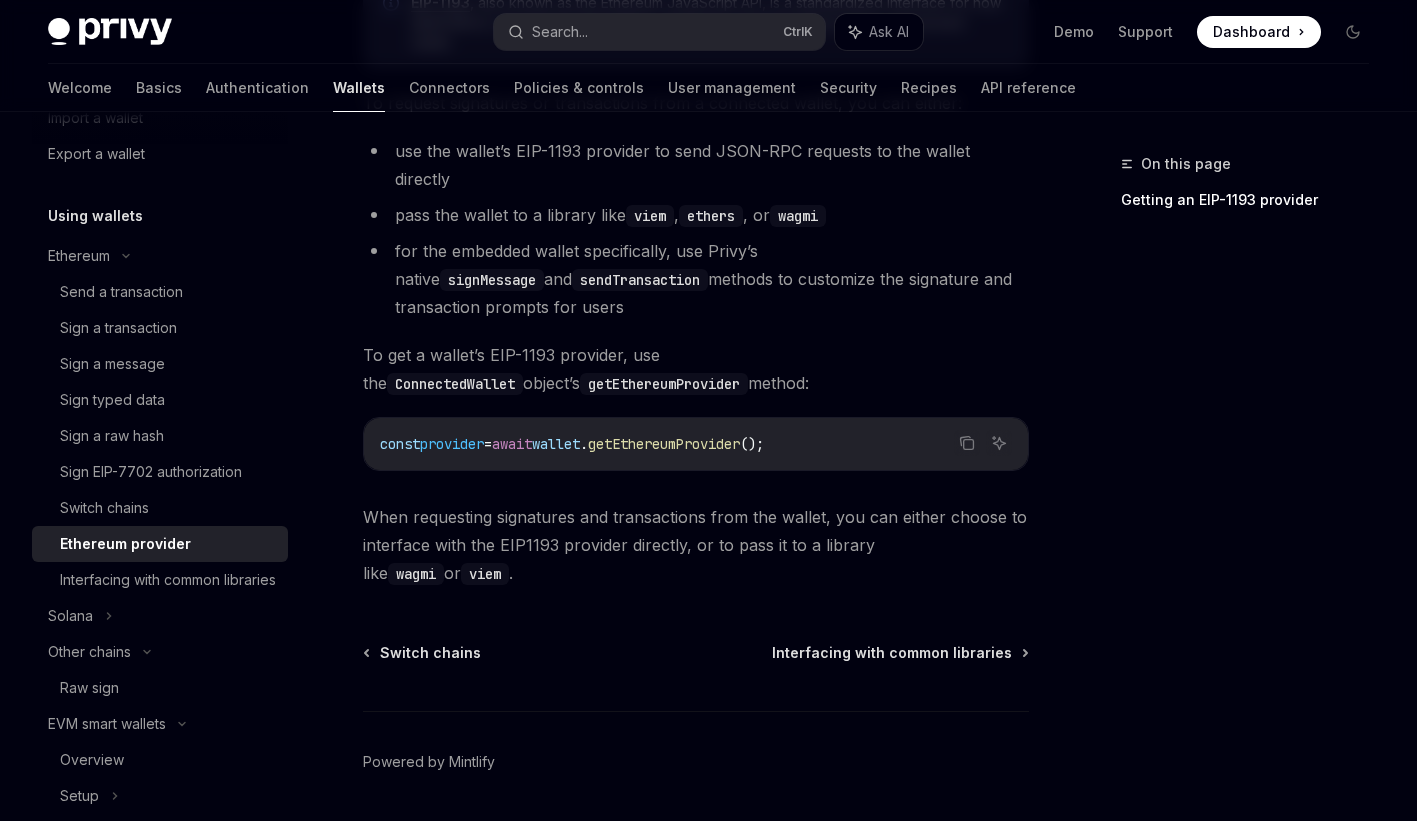 scroll, scrollTop: 462, scrollLeft: 0, axis: vertical 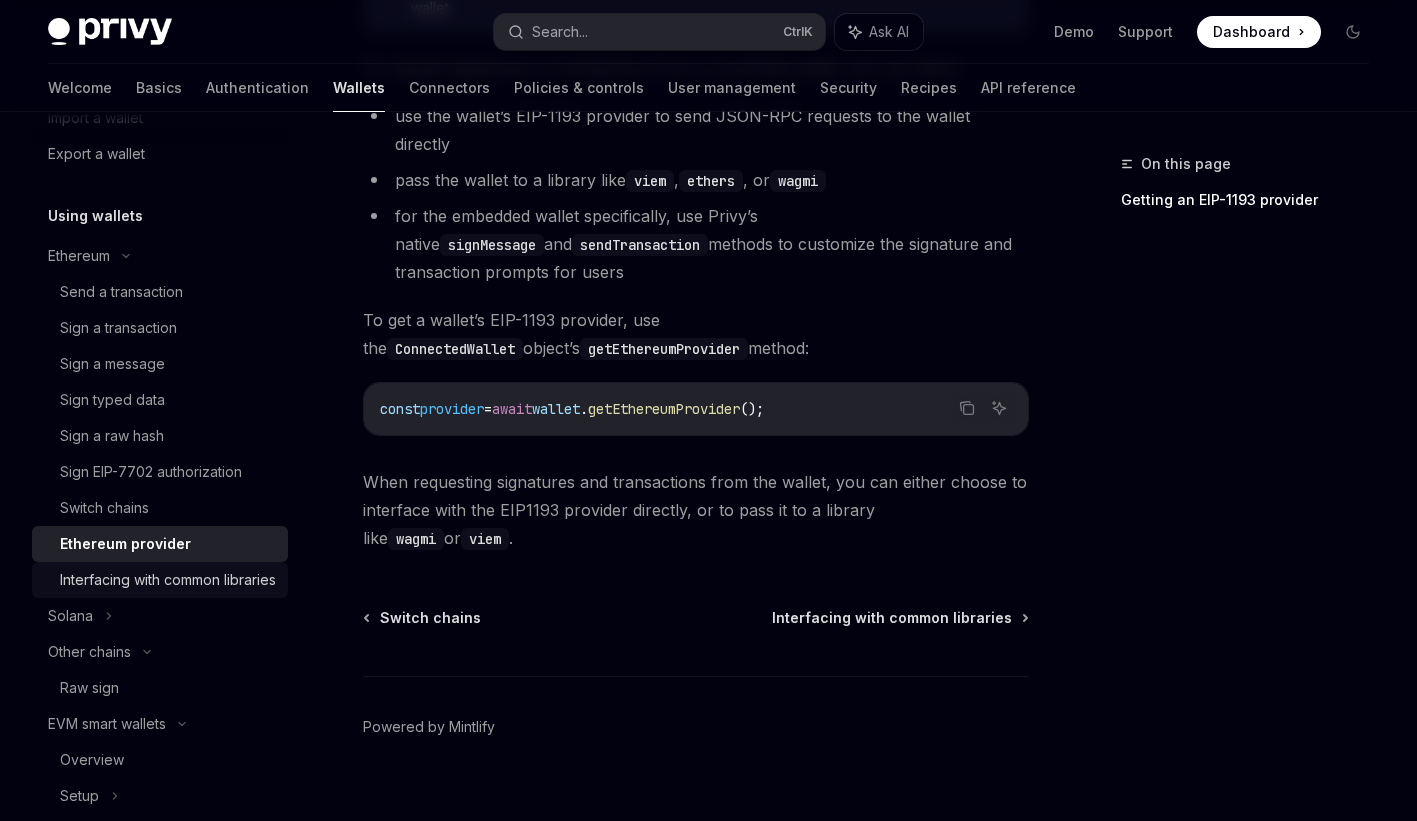 click on "Interfacing with common libraries" at bounding box center [168, 580] 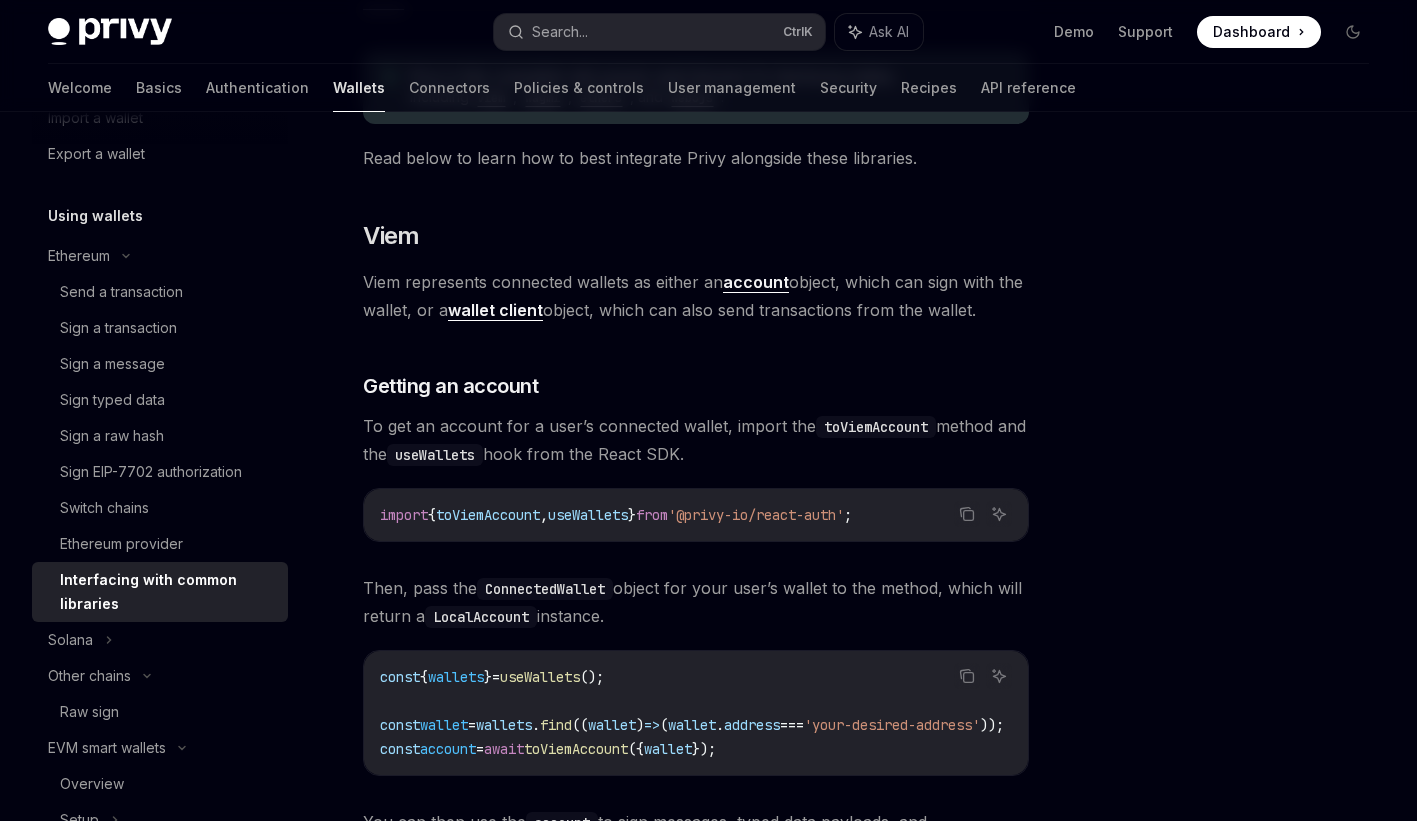 scroll, scrollTop: 100, scrollLeft: 0, axis: vertical 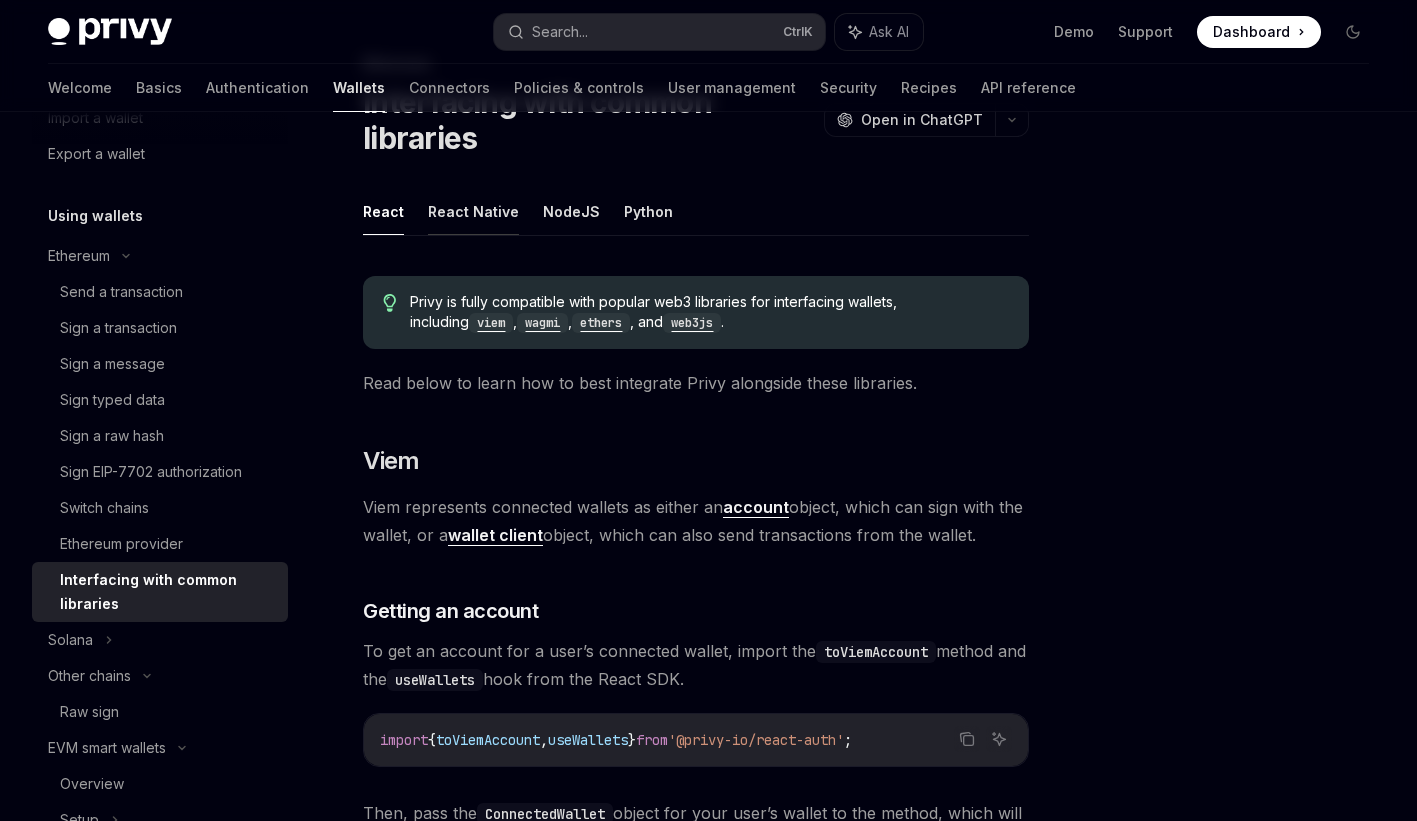 click on "React Native" at bounding box center (473, 211) 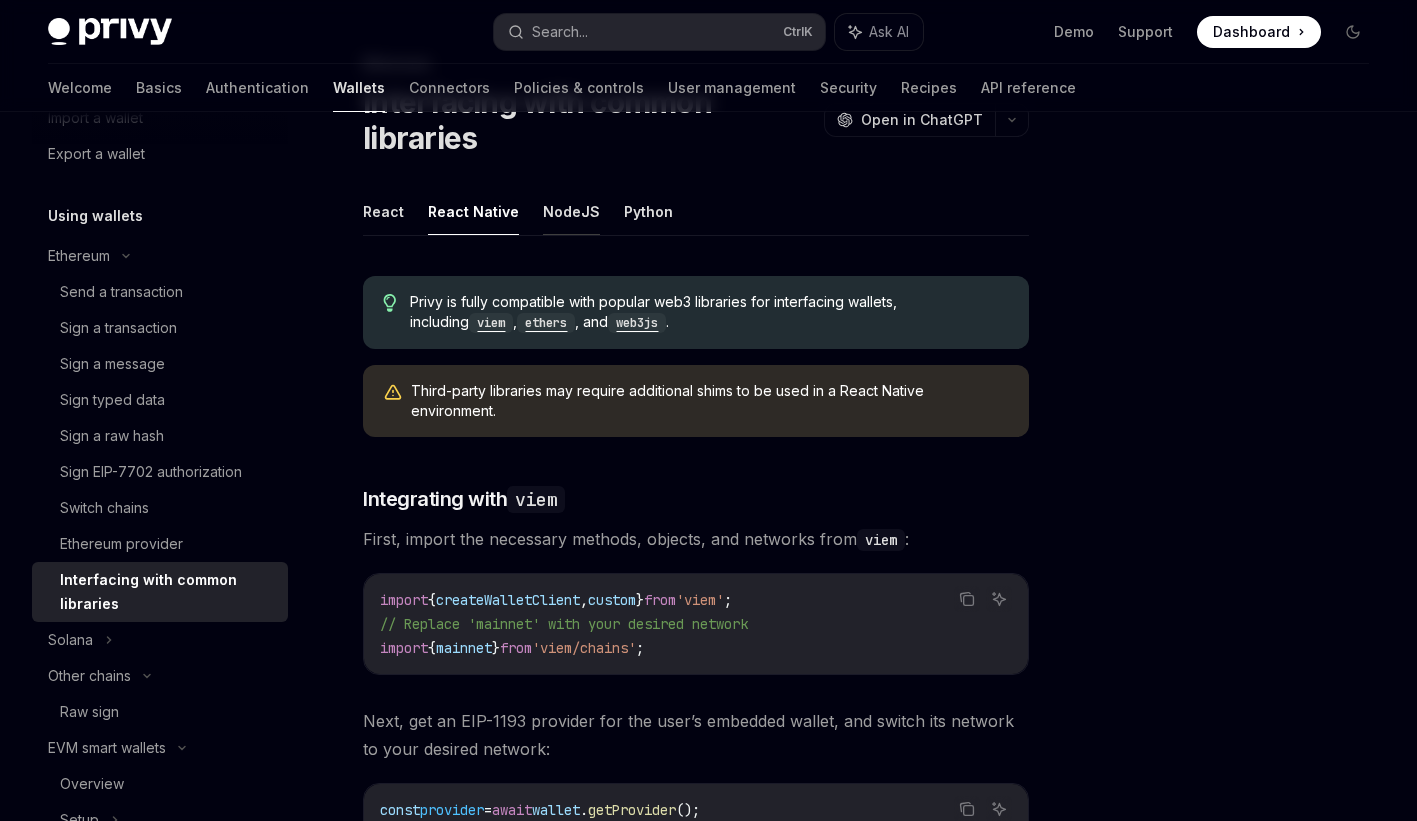 click on "NodeJS" at bounding box center (571, 211) 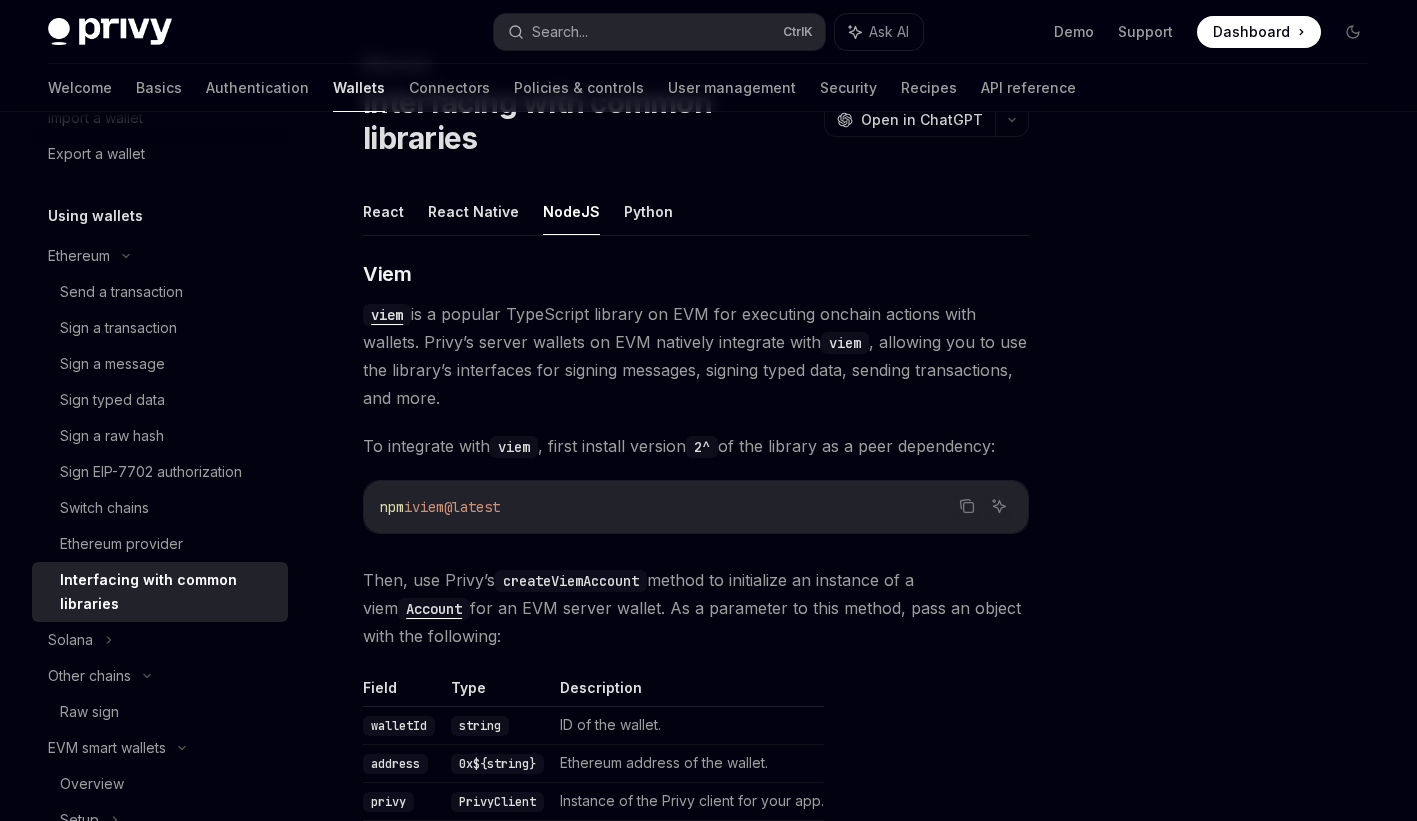 click on "Python" at bounding box center (648, 211) 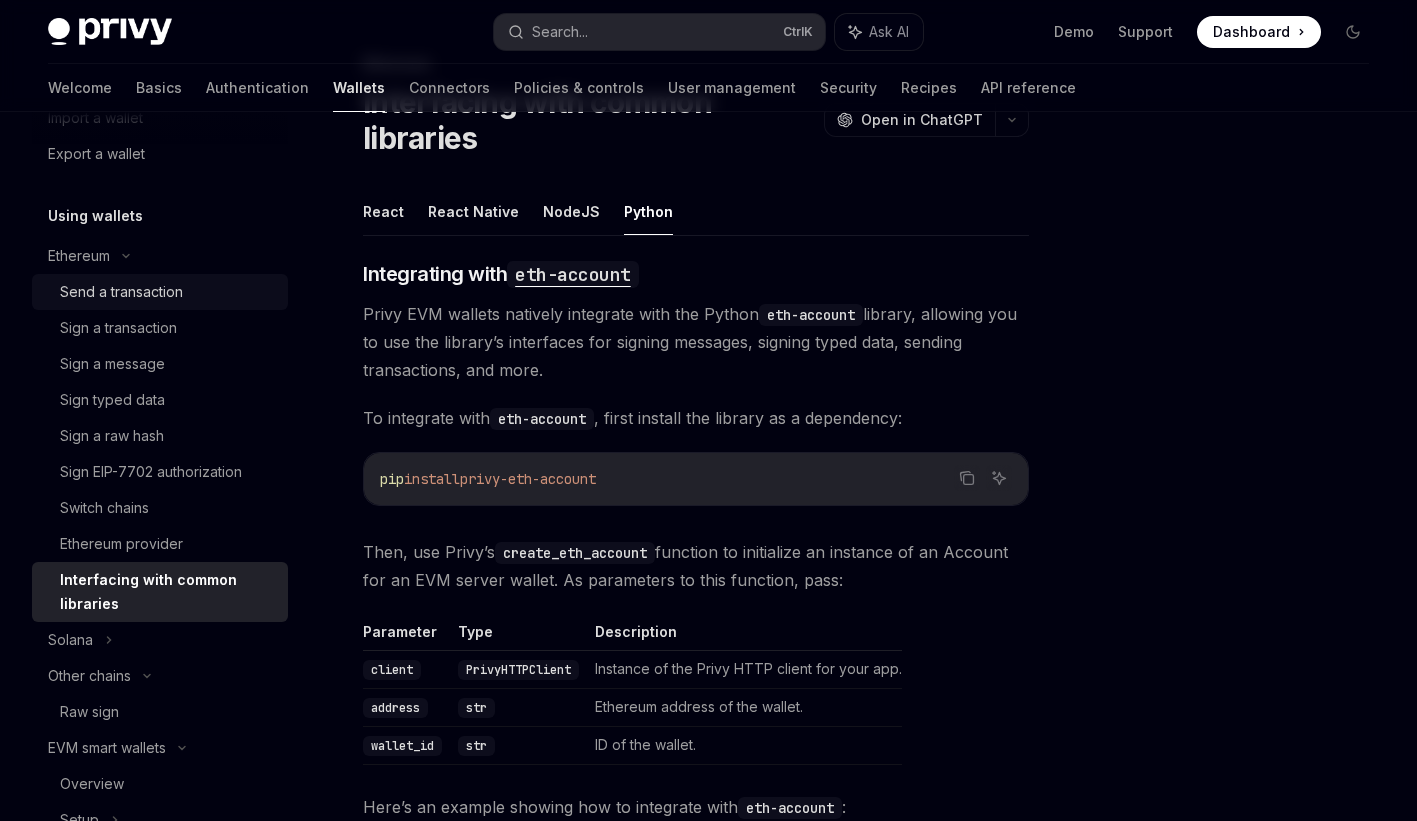click on "Send a transaction" at bounding box center [121, 292] 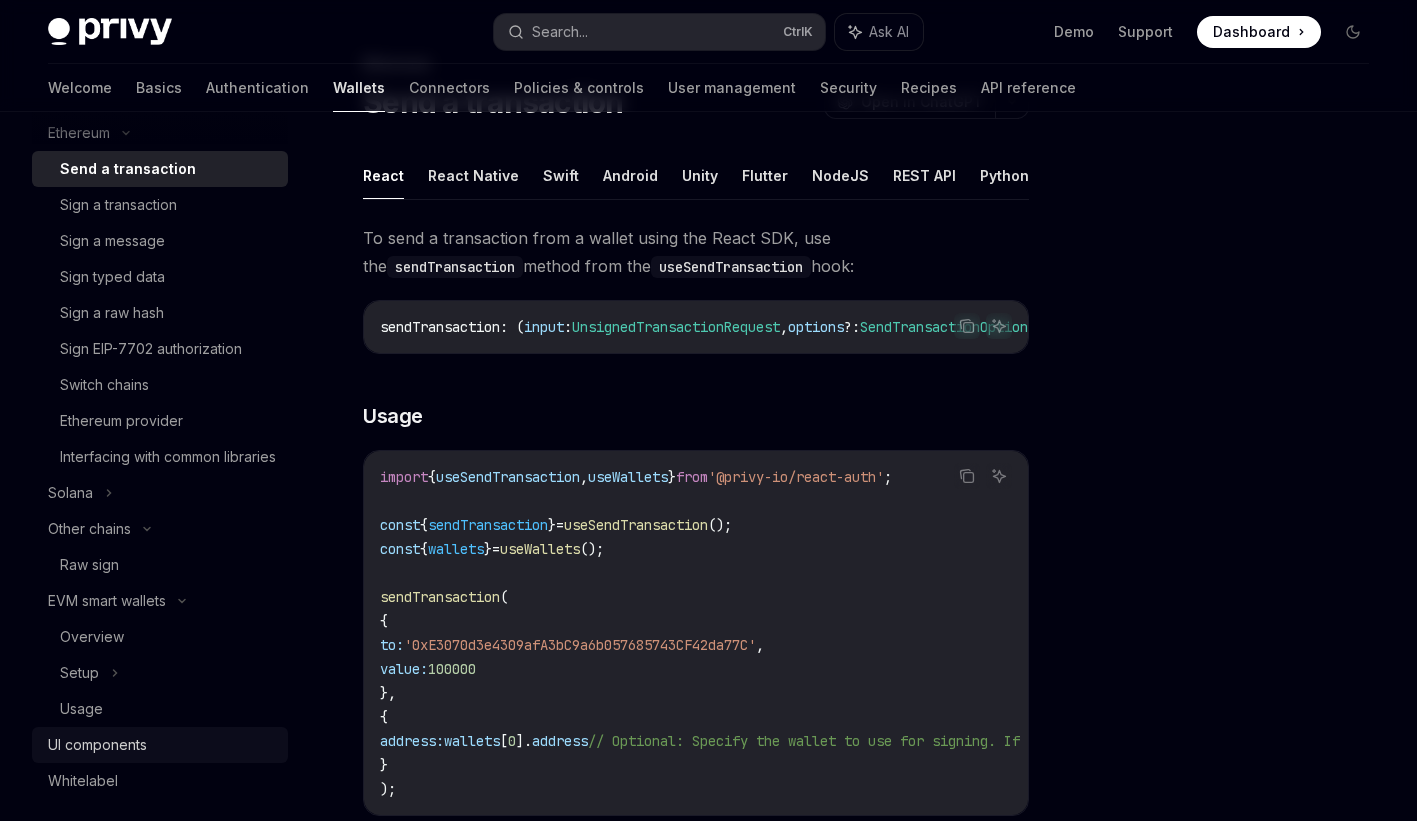 scroll, scrollTop: 700, scrollLeft: 0, axis: vertical 